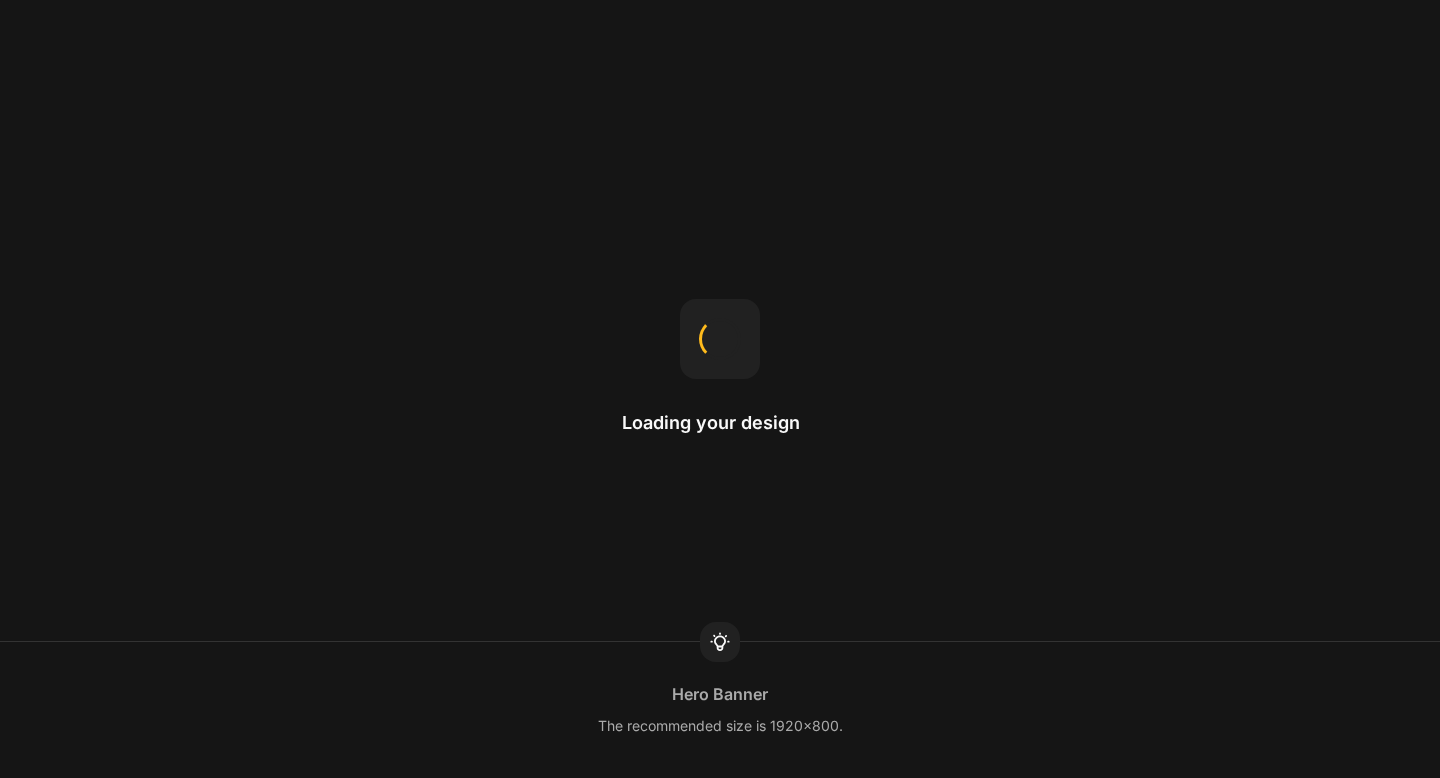 scroll, scrollTop: 0, scrollLeft: 0, axis: both 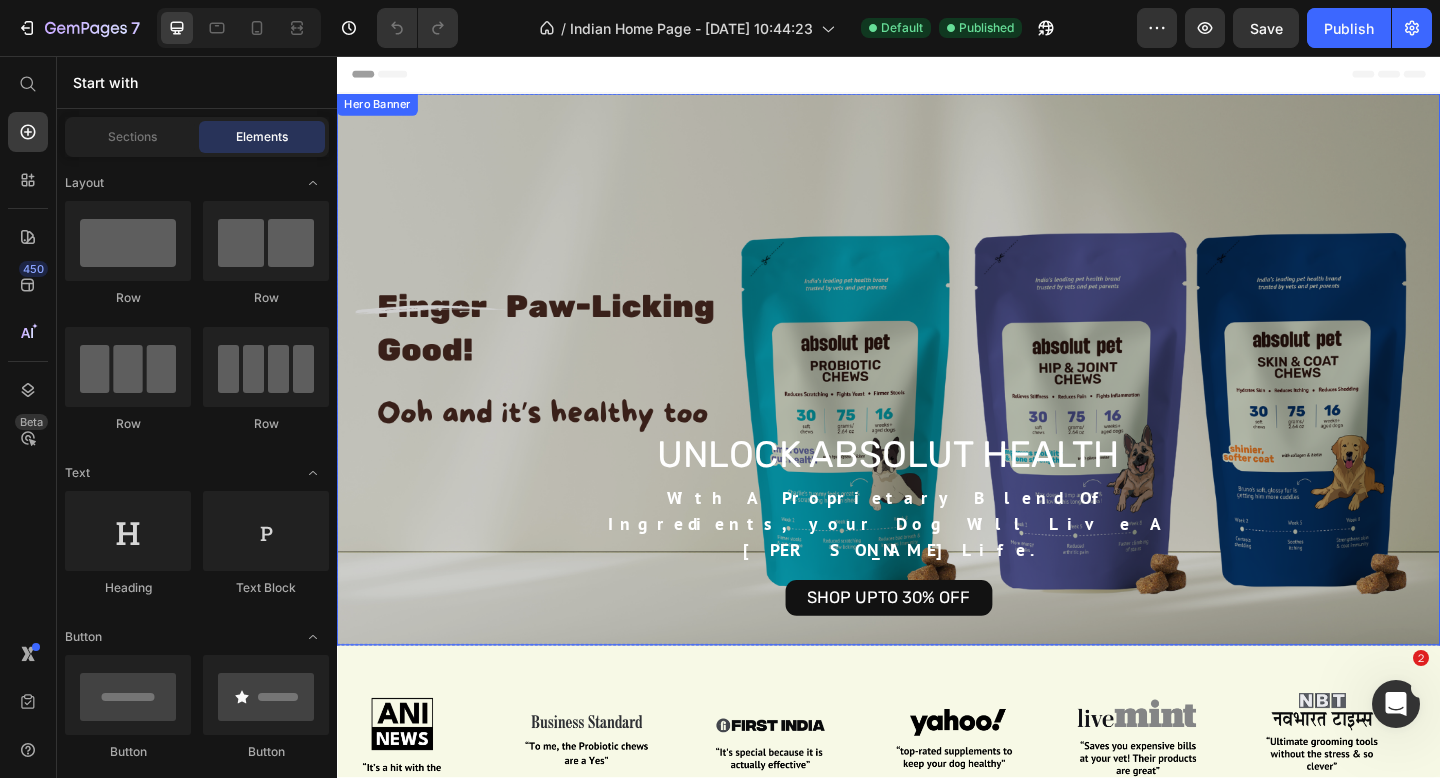 click at bounding box center (937, 397) 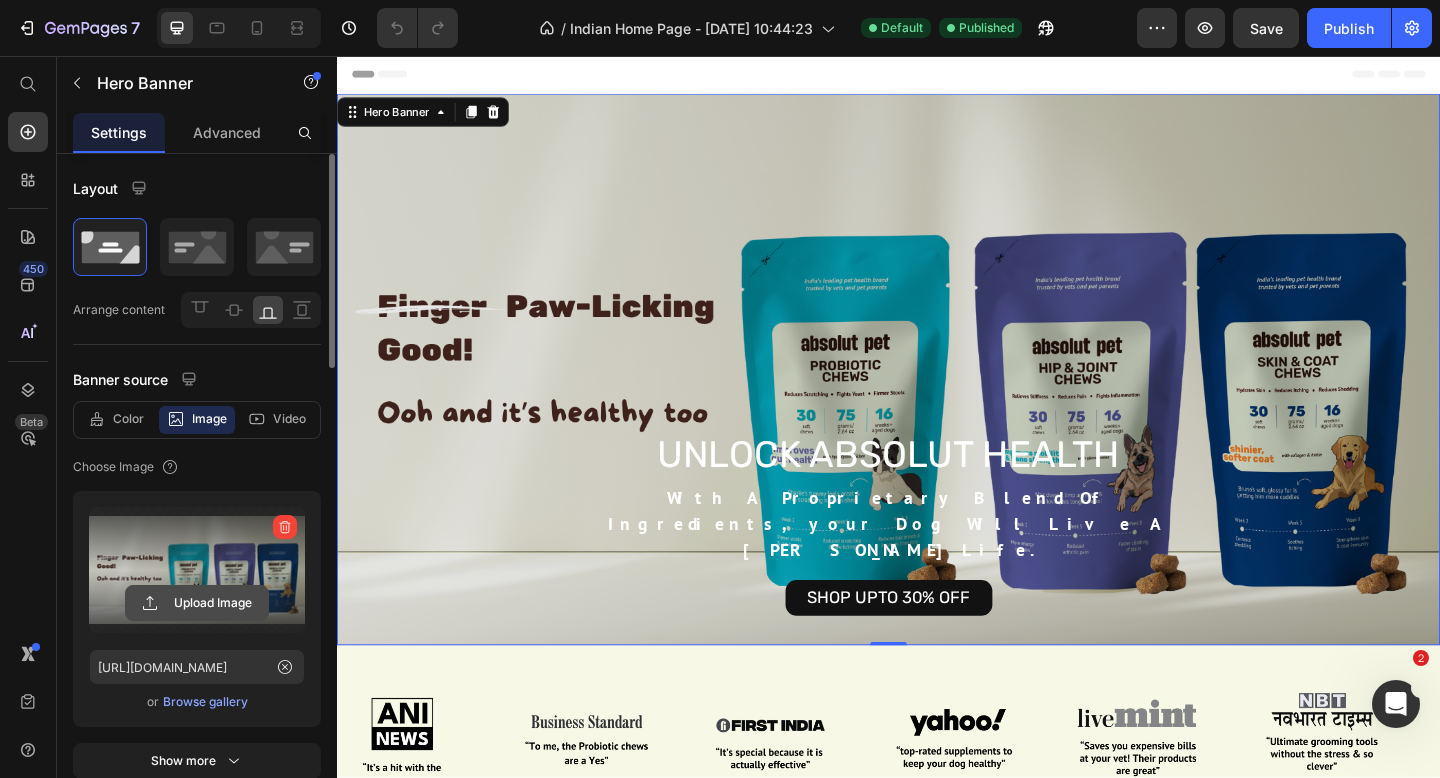 click 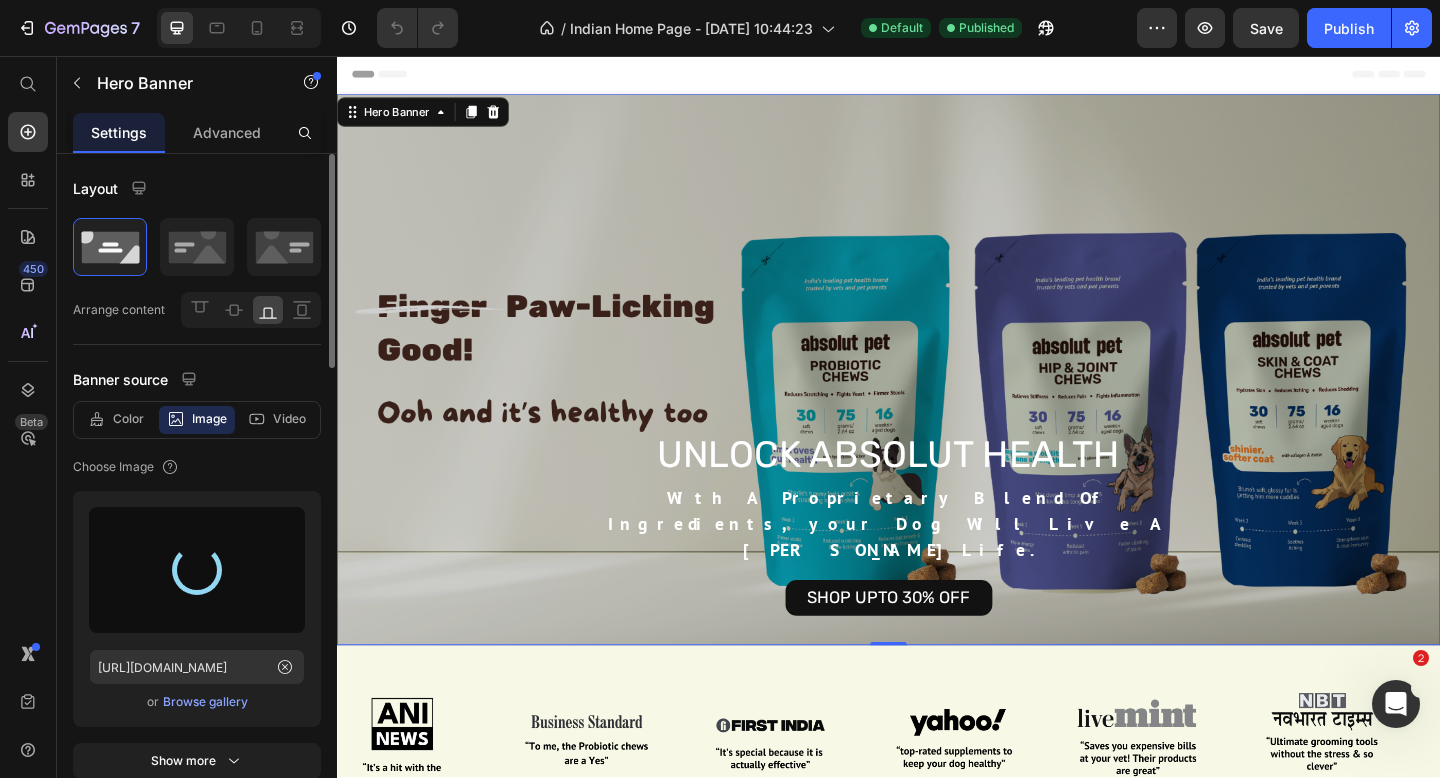 type on "[URL][DOMAIN_NAME]" 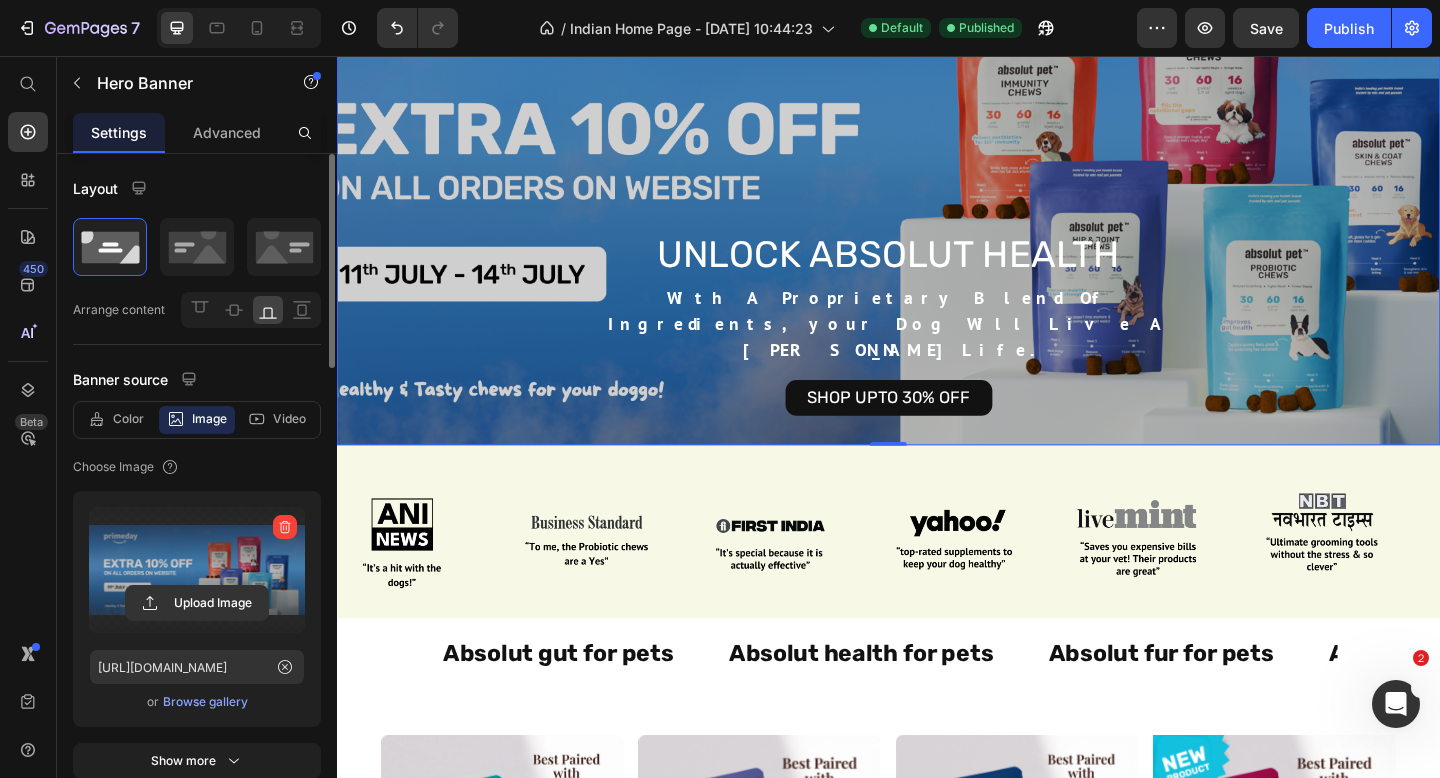 scroll, scrollTop: 35, scrollLeft: 0, axis: vertical 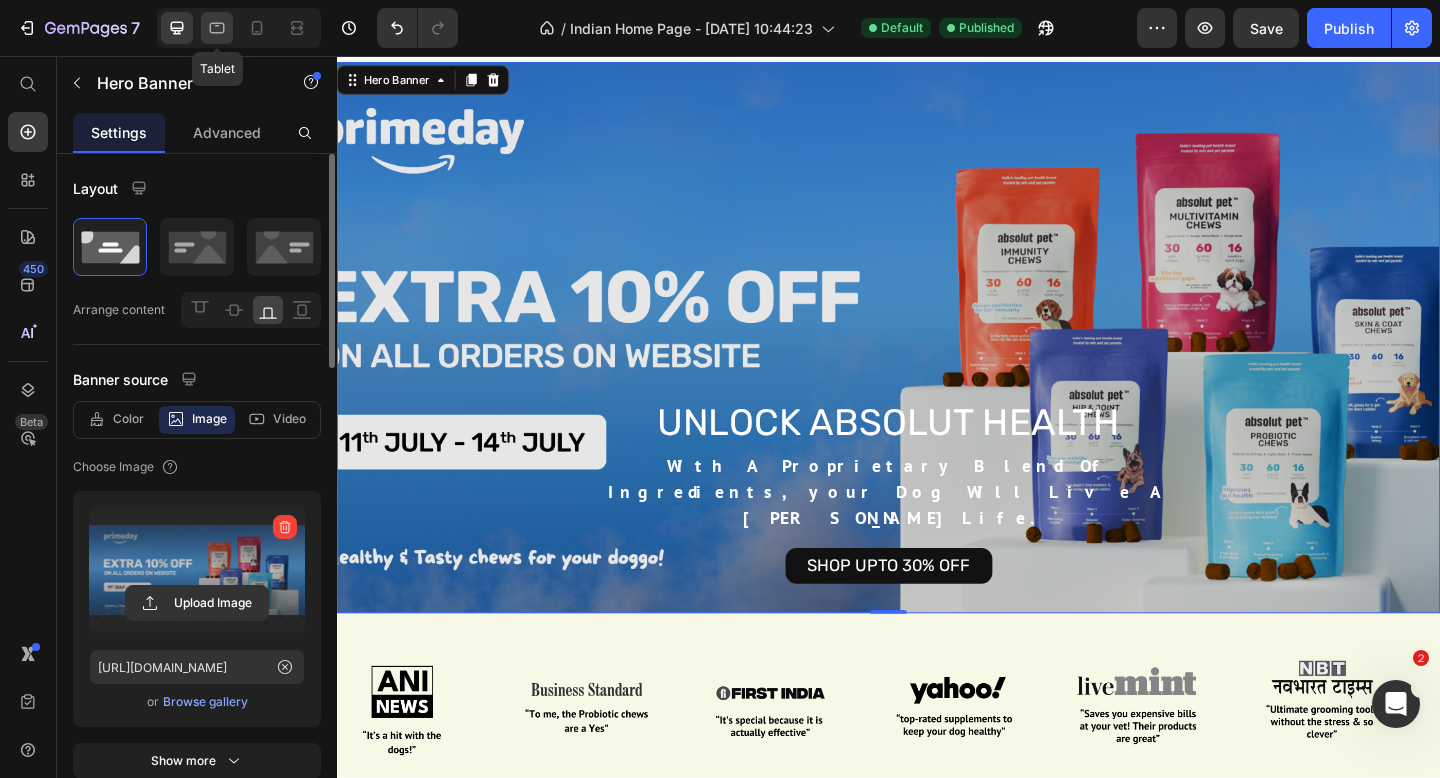click 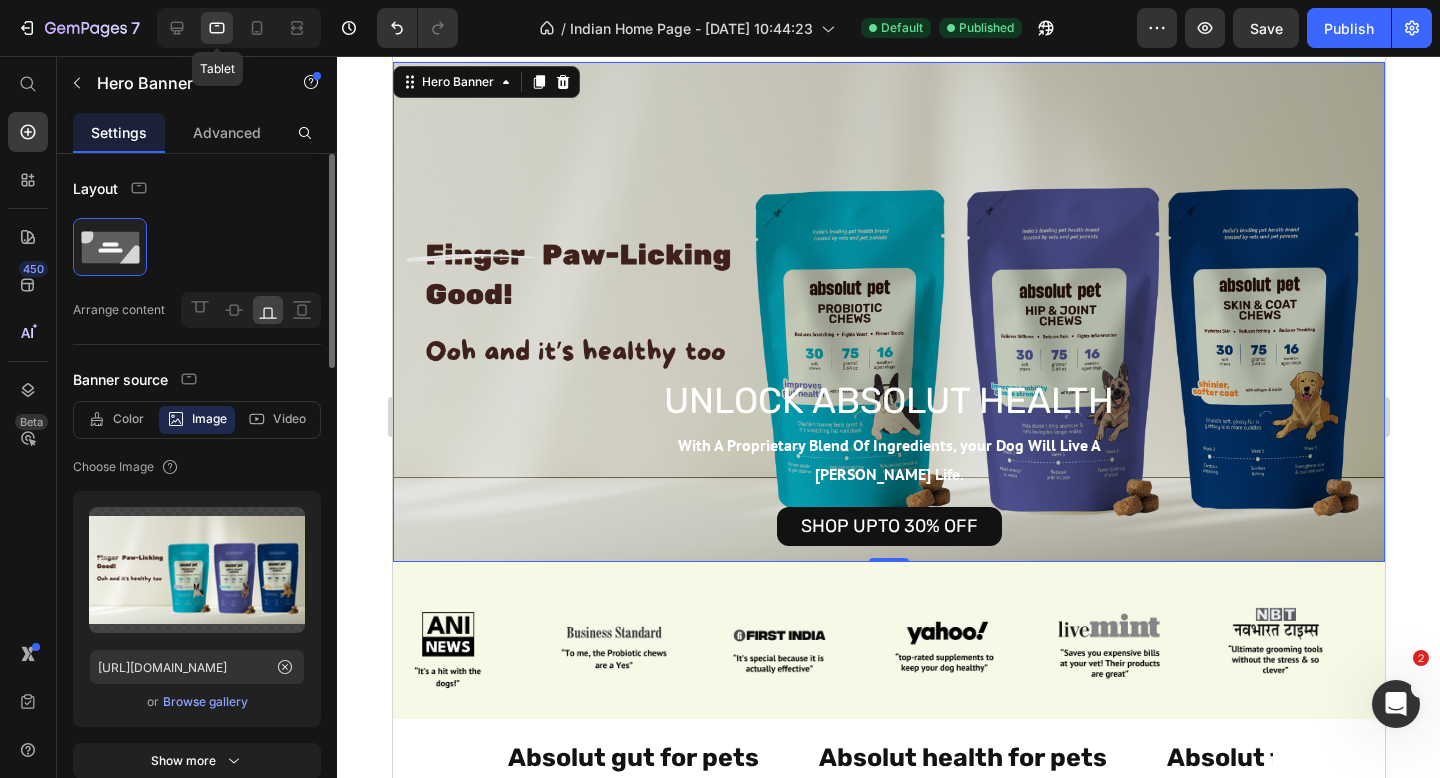 scroll, scrollTop: 0, scrollLeft: 0, axis: both 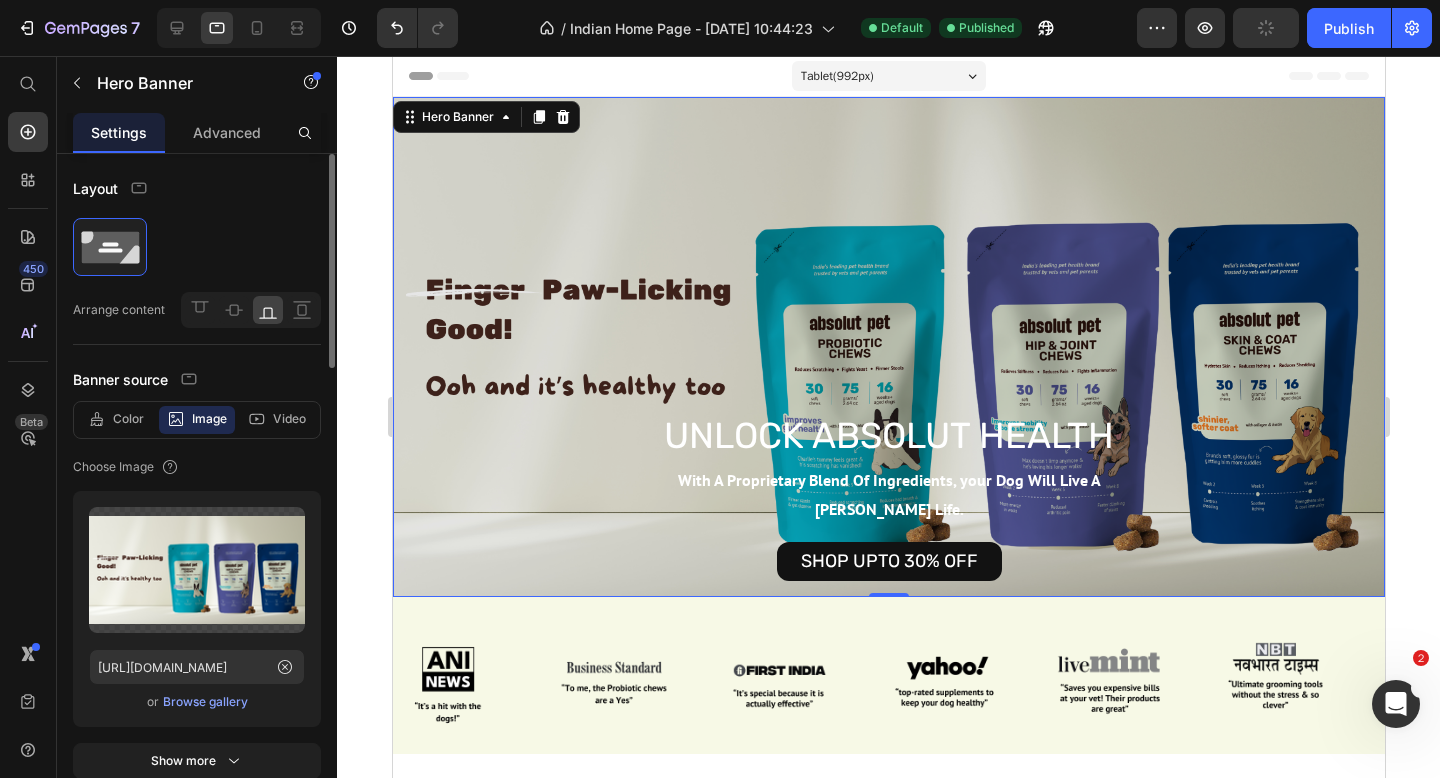 click on "Browse gallery" at bounding box center [205, 702] 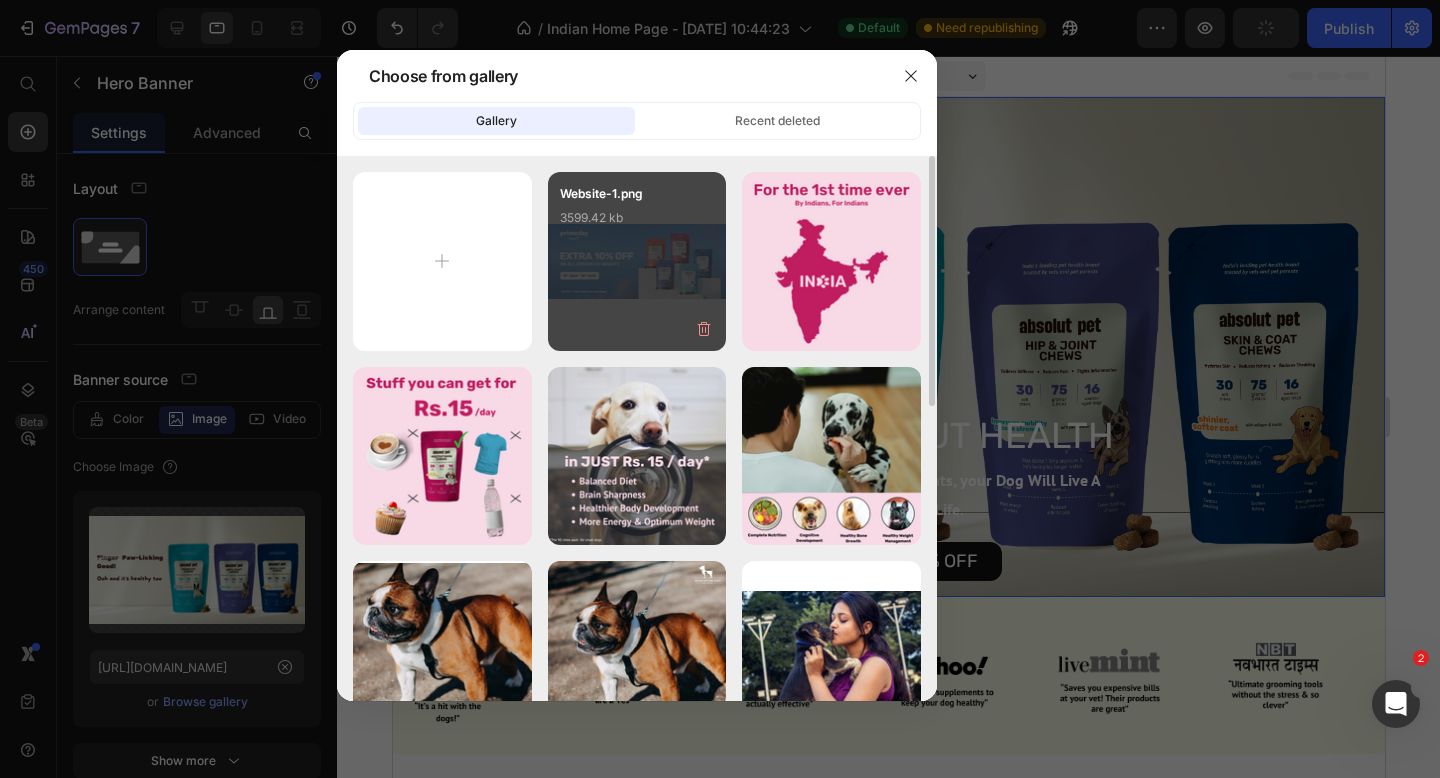 click on "Website-1.png 3599.42 kb" at bounding box center (637, 224) 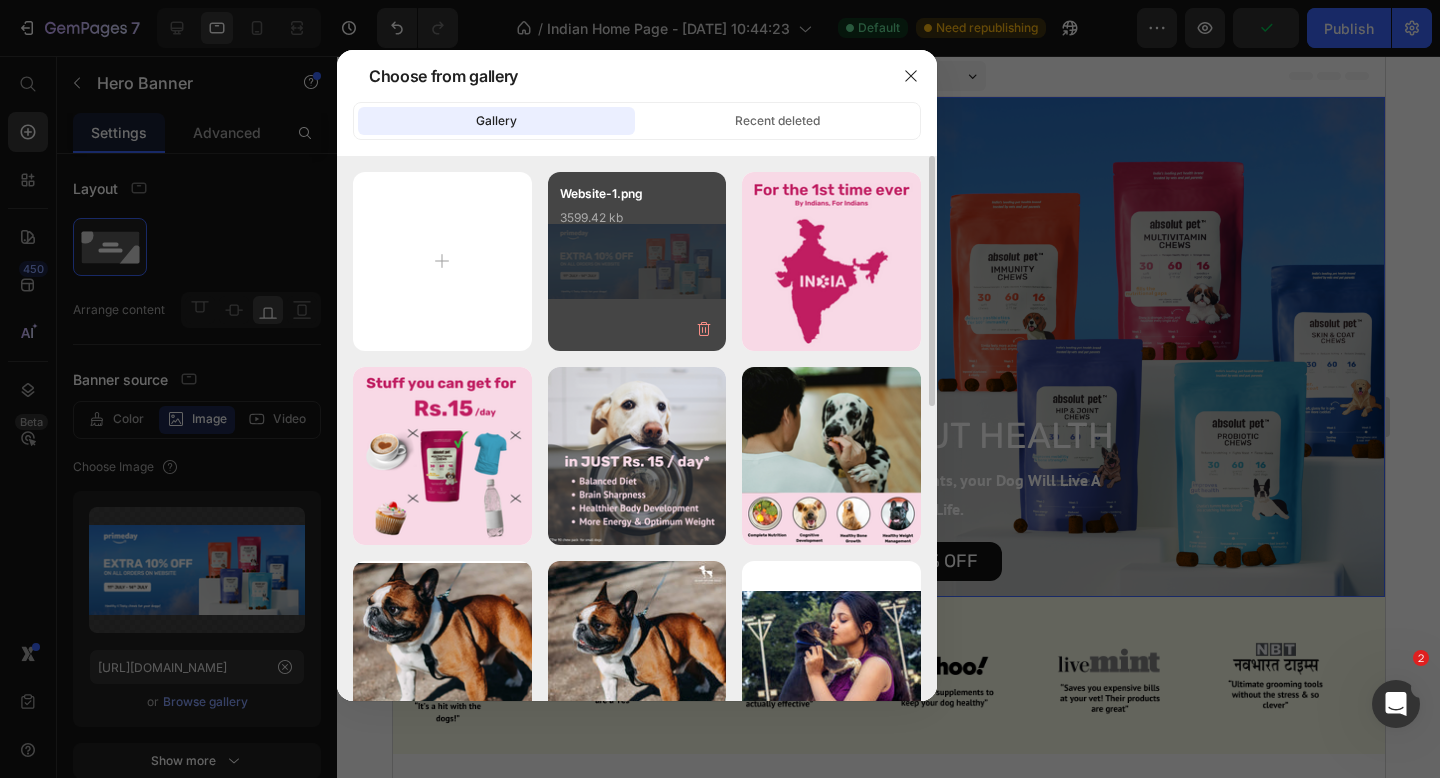 type on "[URL][DOMAIN_NAME]" 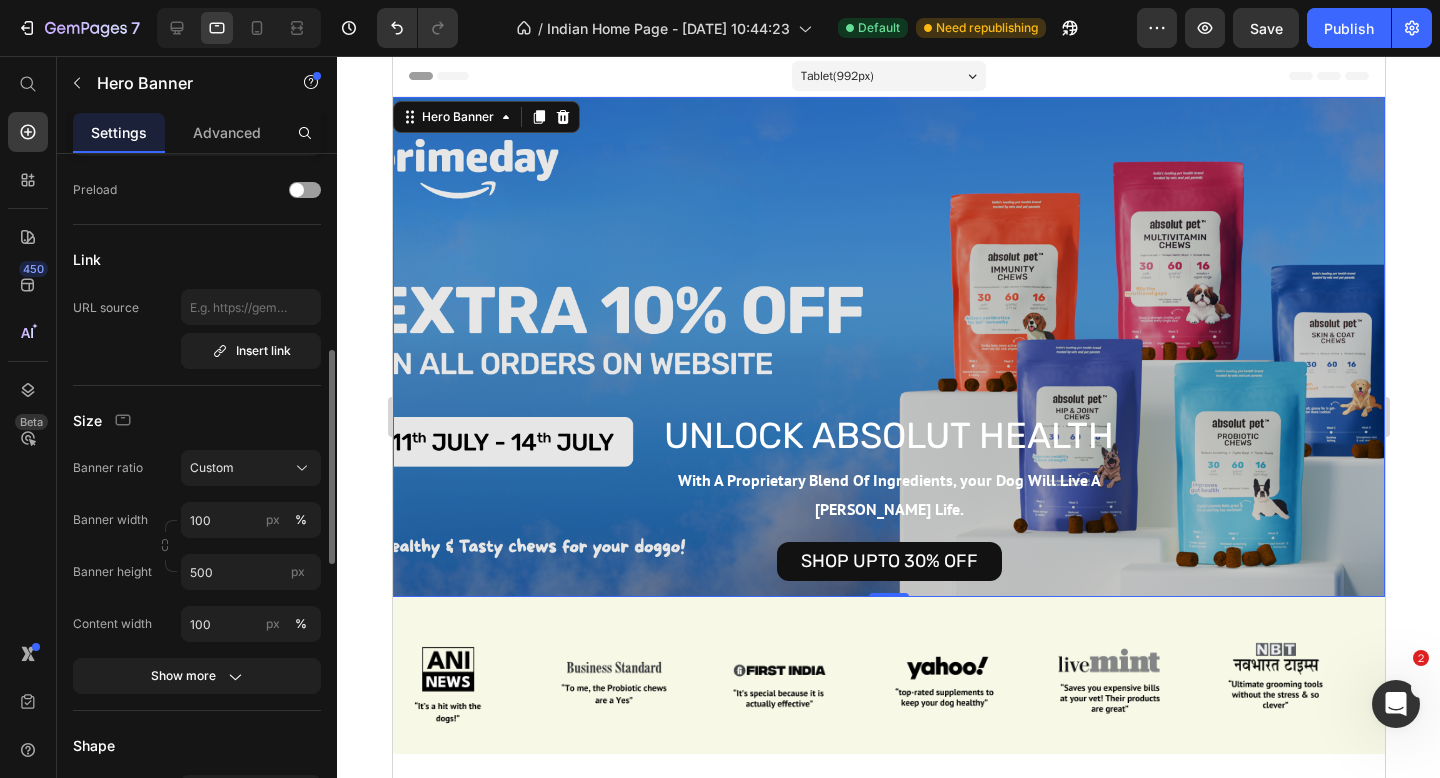 scroll, scrollTop: 627, scrollLeft: 0, axis: vertical 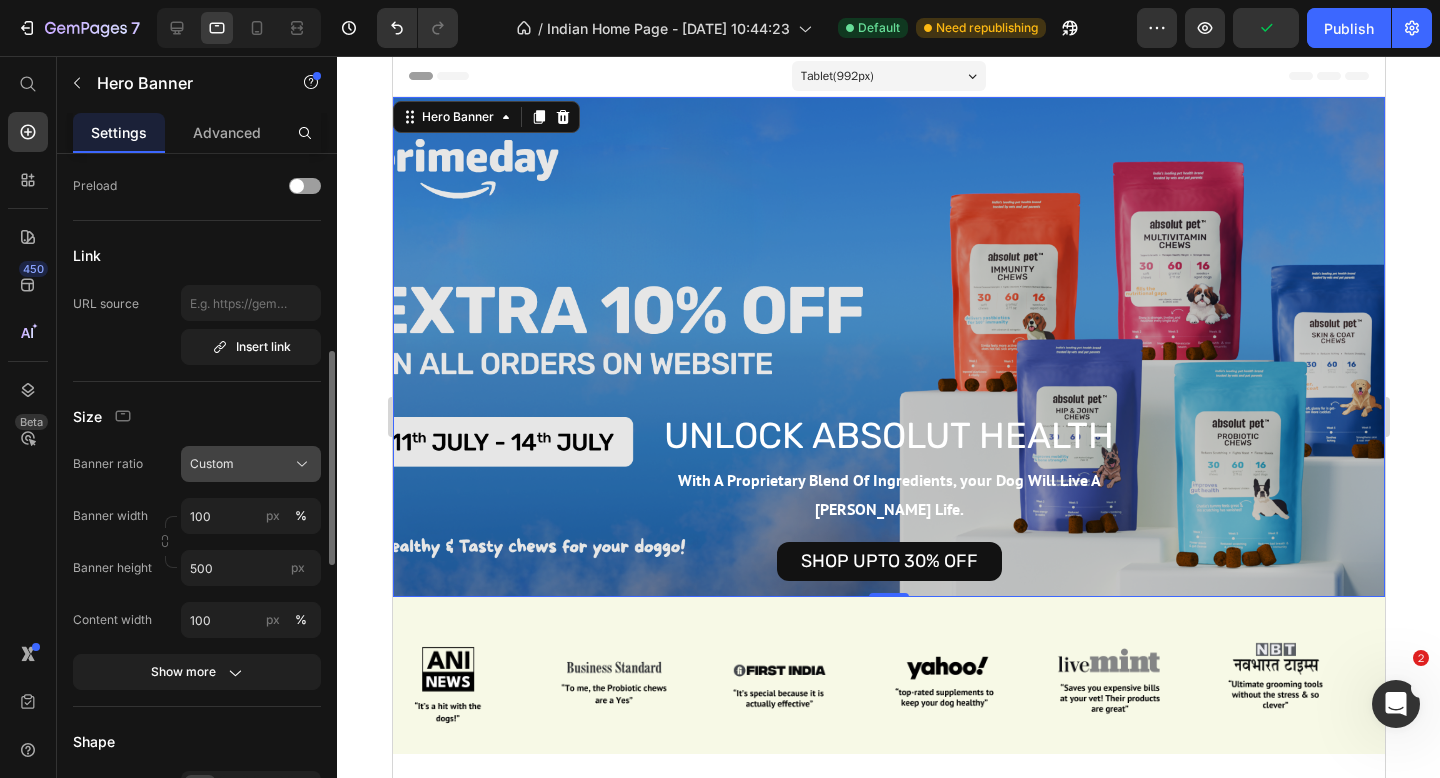 click on "Custom" 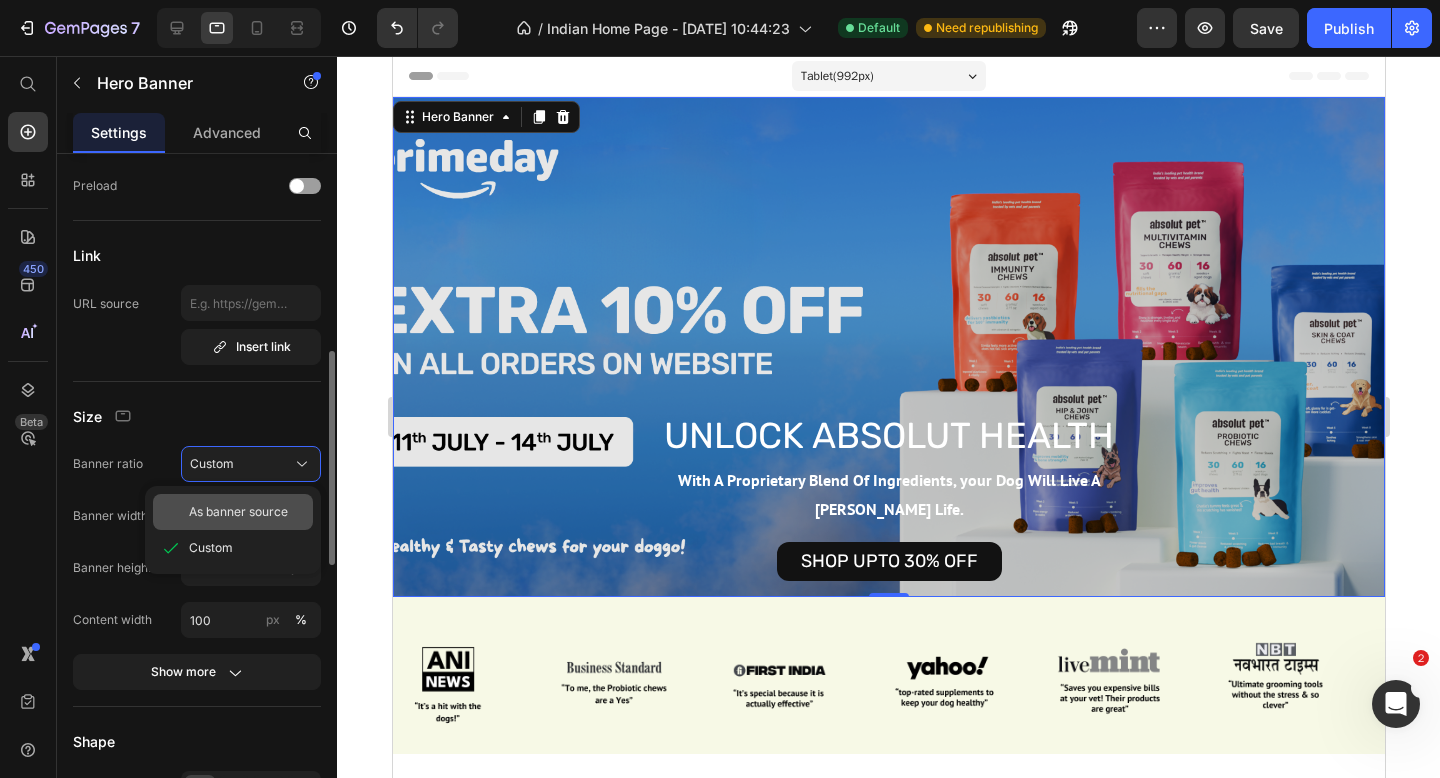 click on "As banner source" at bounding box center (238, 512) 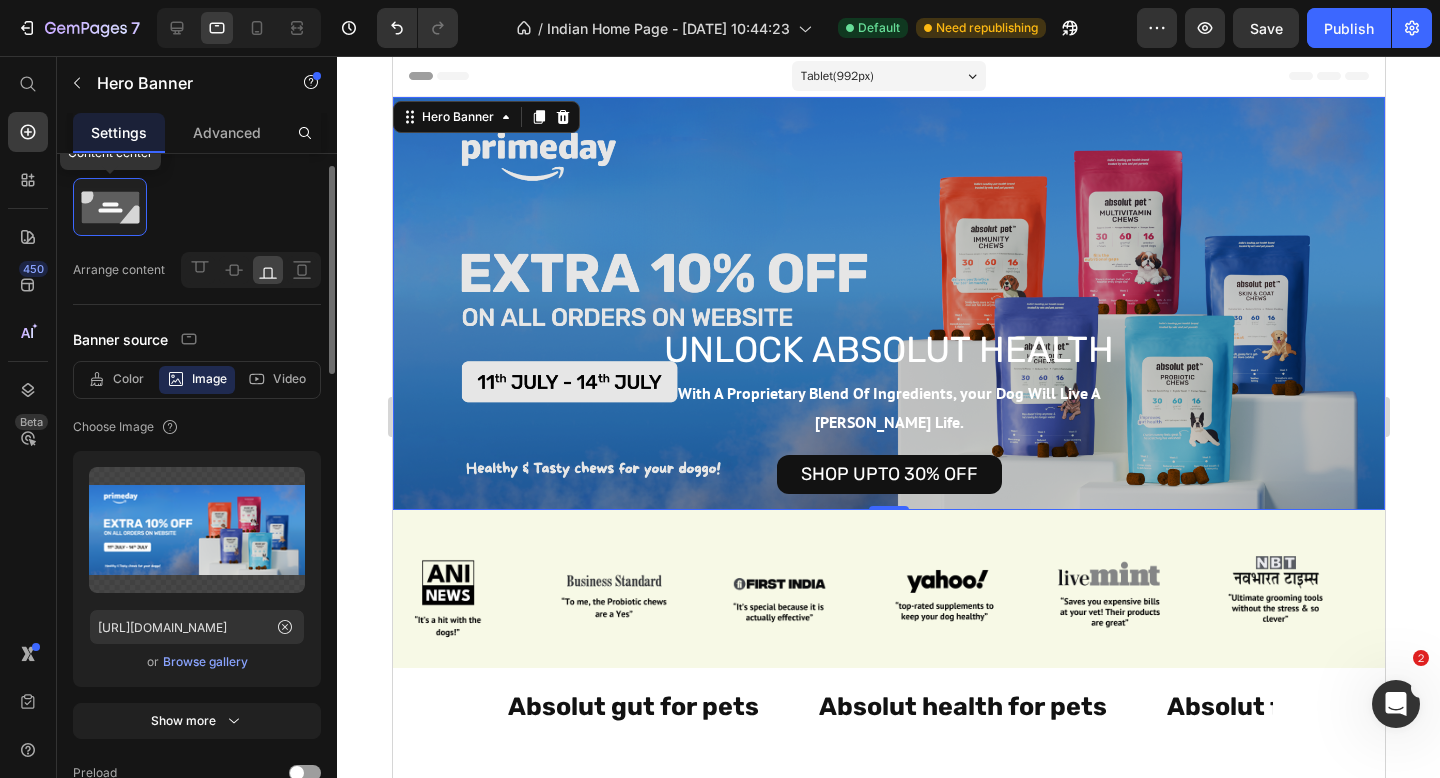 scroll, scrollTop: 0, scrollLeft: 0, axis: both 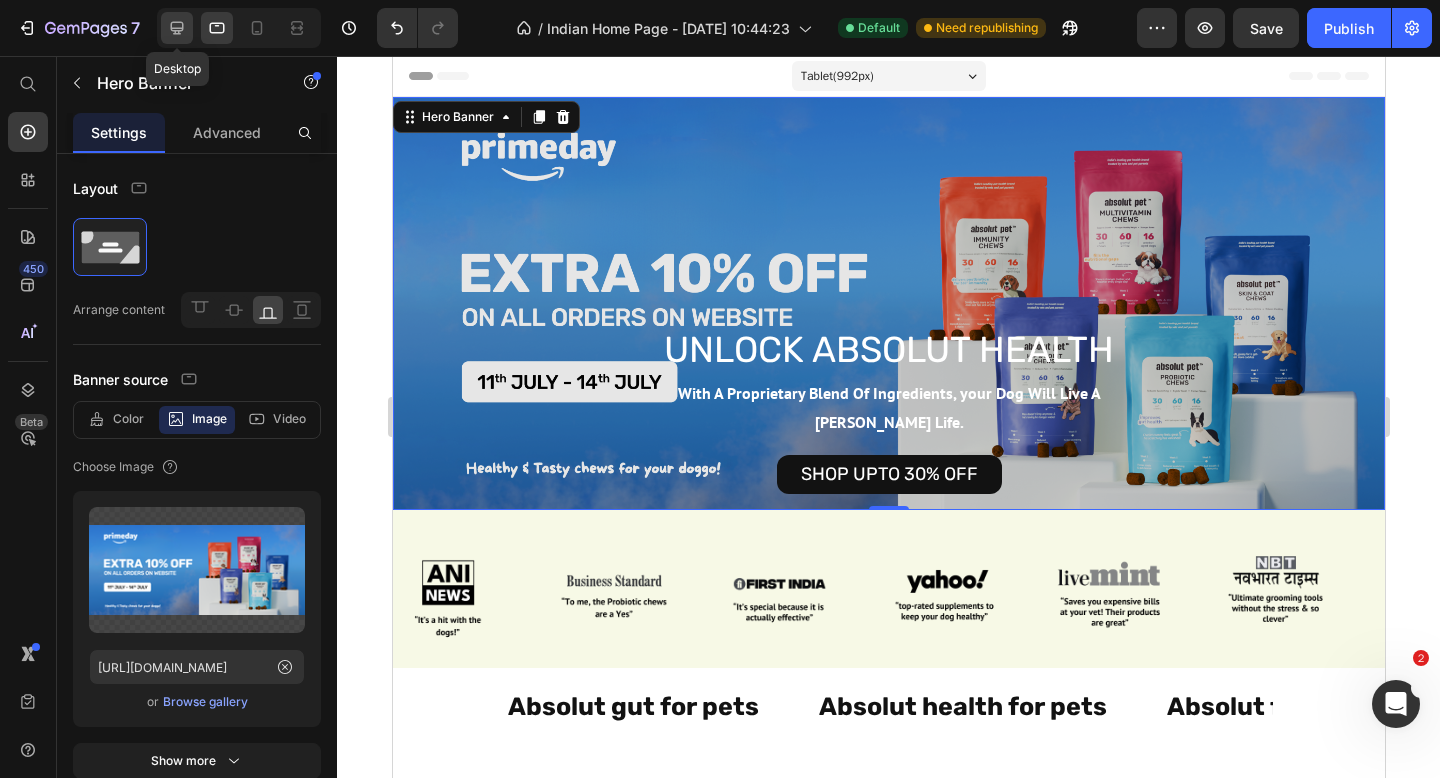 click 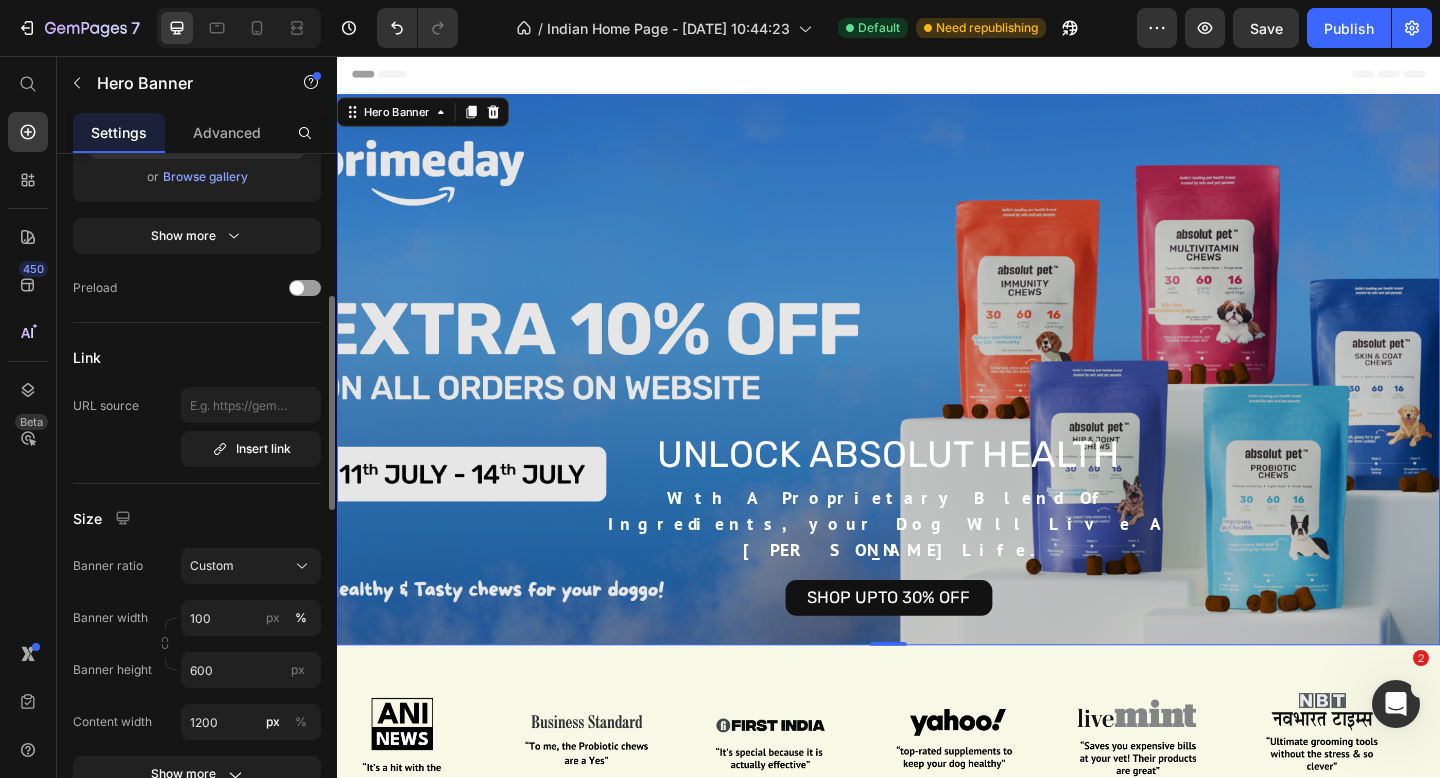 scroll, scrollTop: 543, scrollLeft: 0, axis: vertical 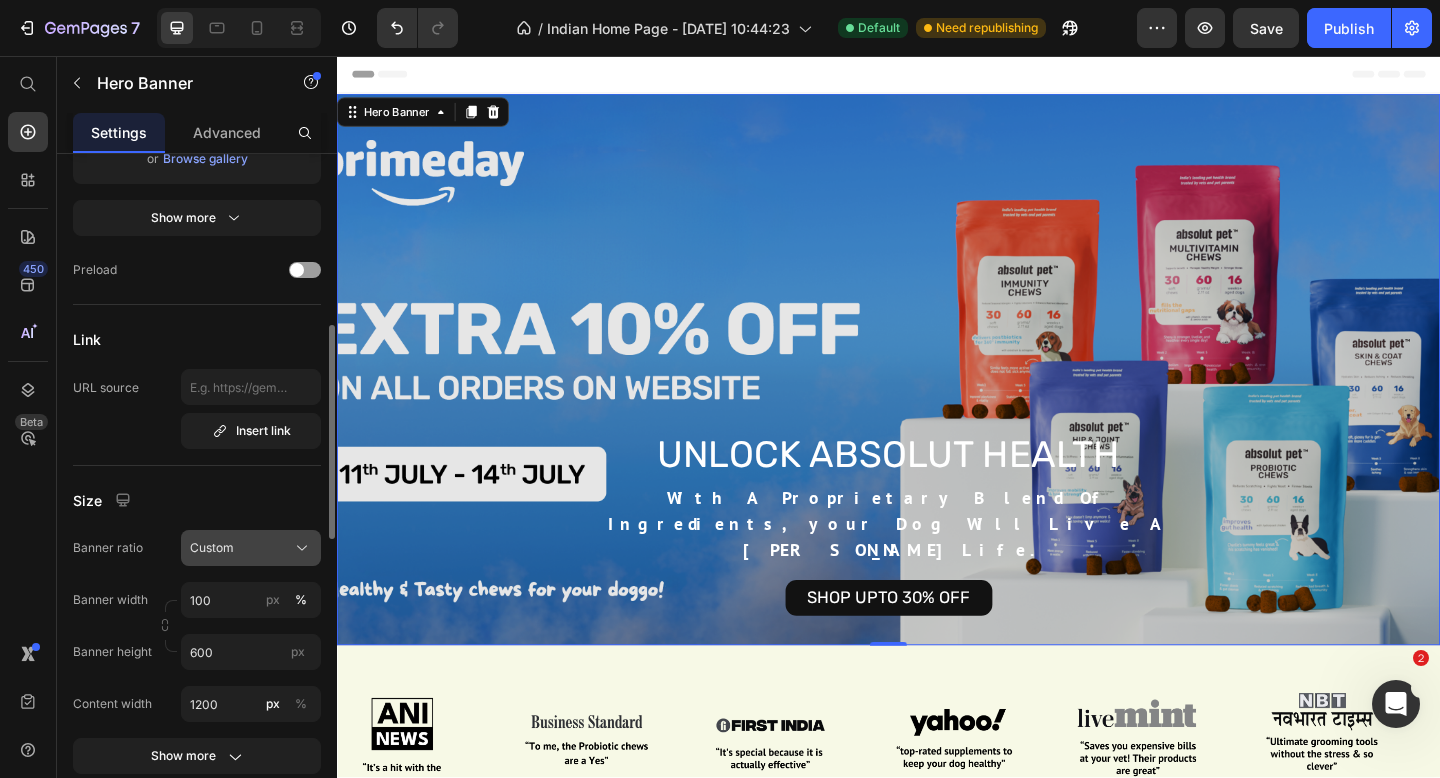 click on "Custom" at bounding box center [212, 548] 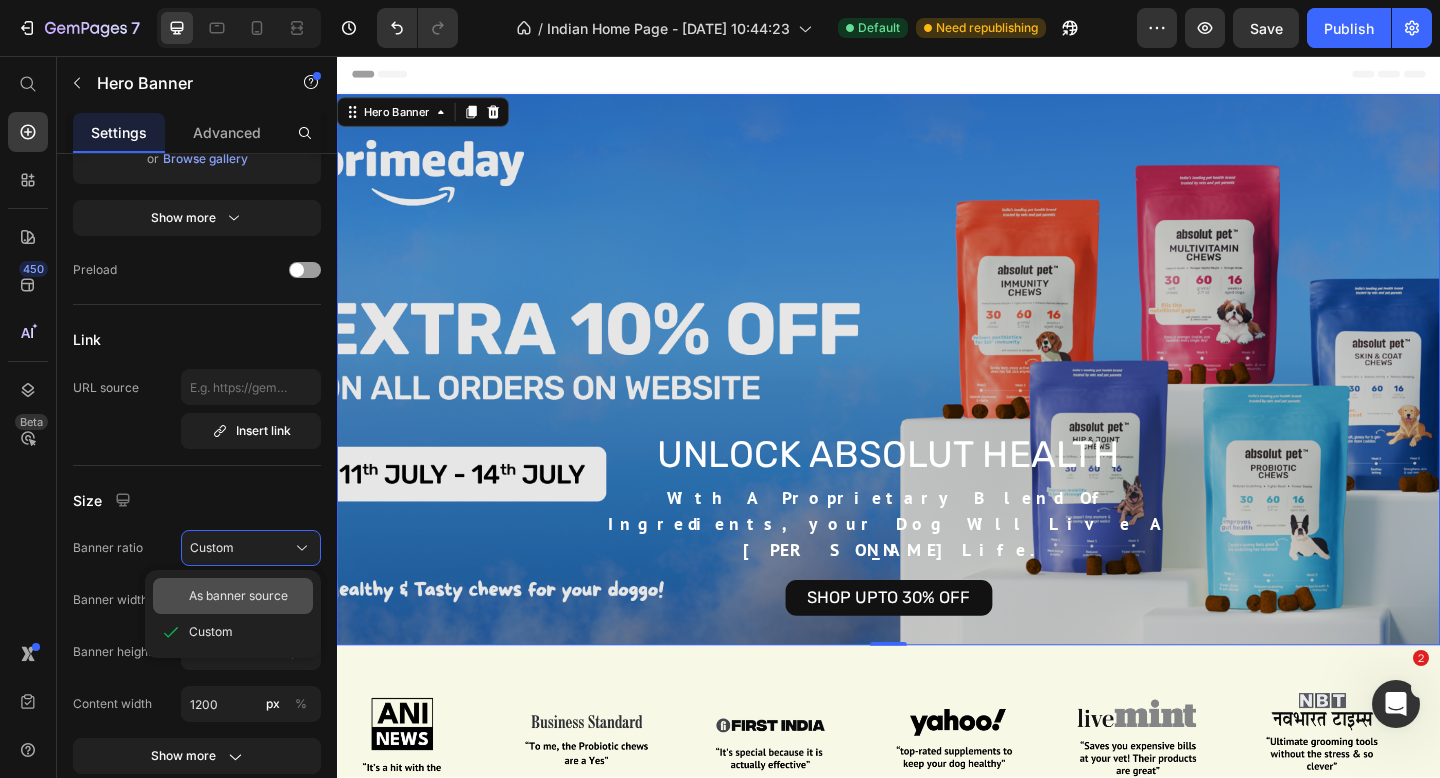 click on "As banner source" at bounding box center [238, 596] 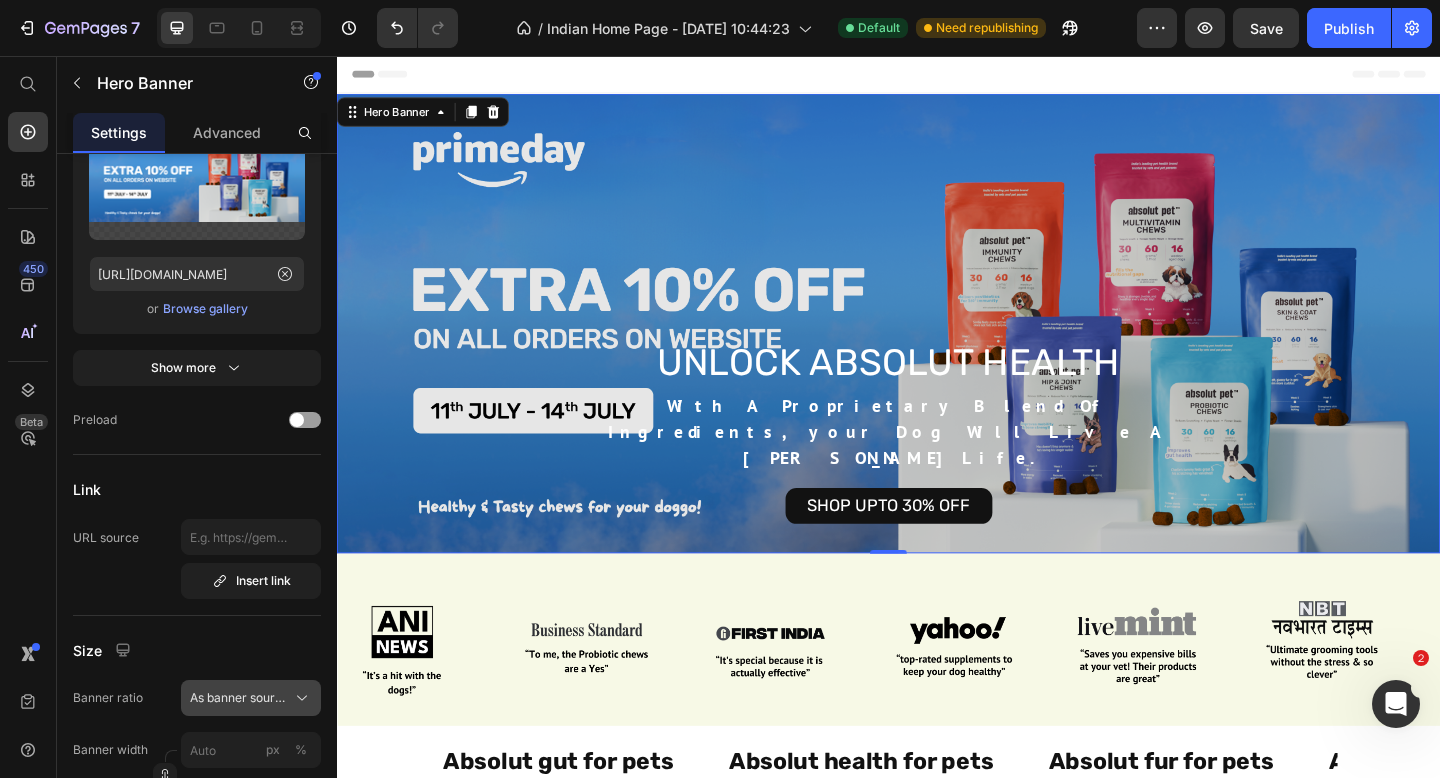 scroll, scrollTop: 0, scrollLeft: 0, axis: both 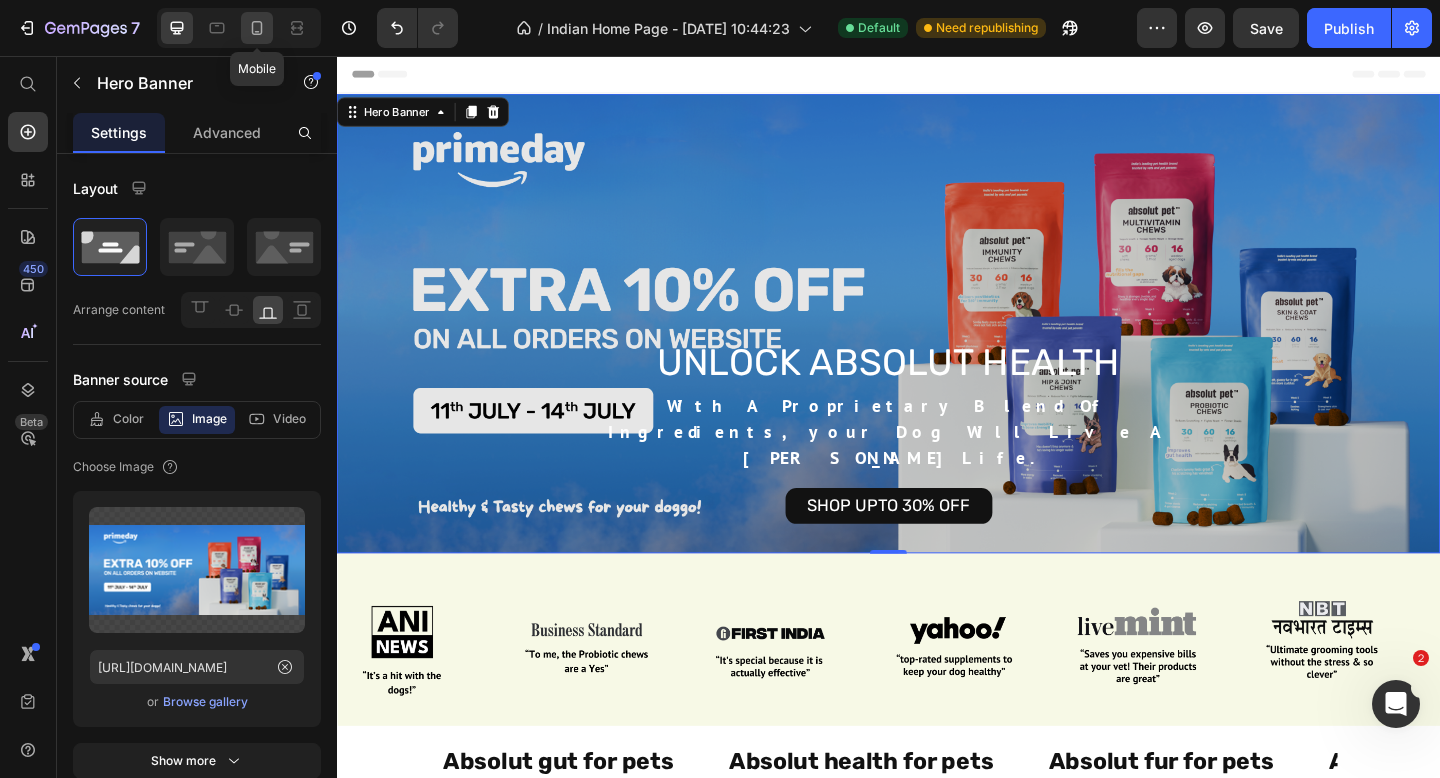click 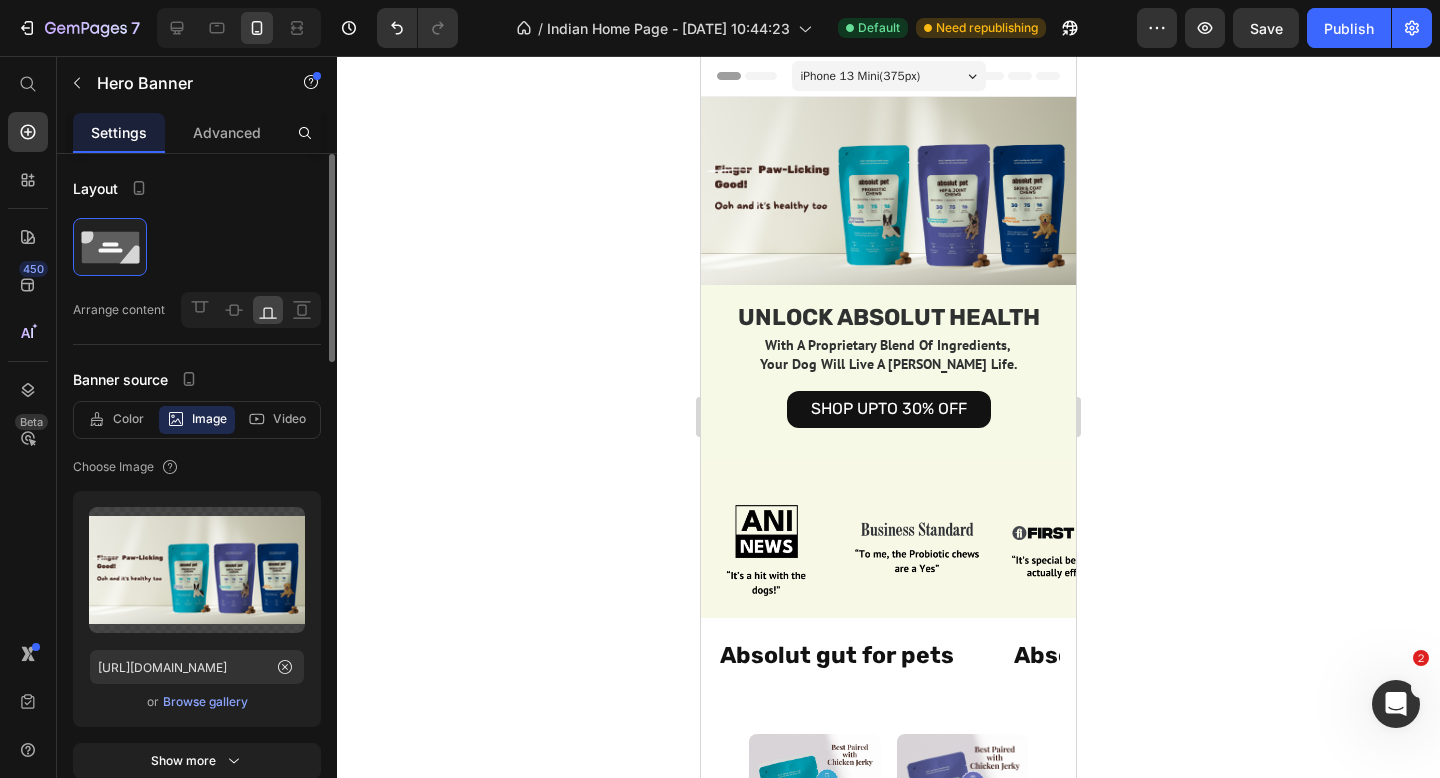 click on "Browse gallery" at bounding box center [205, 702] 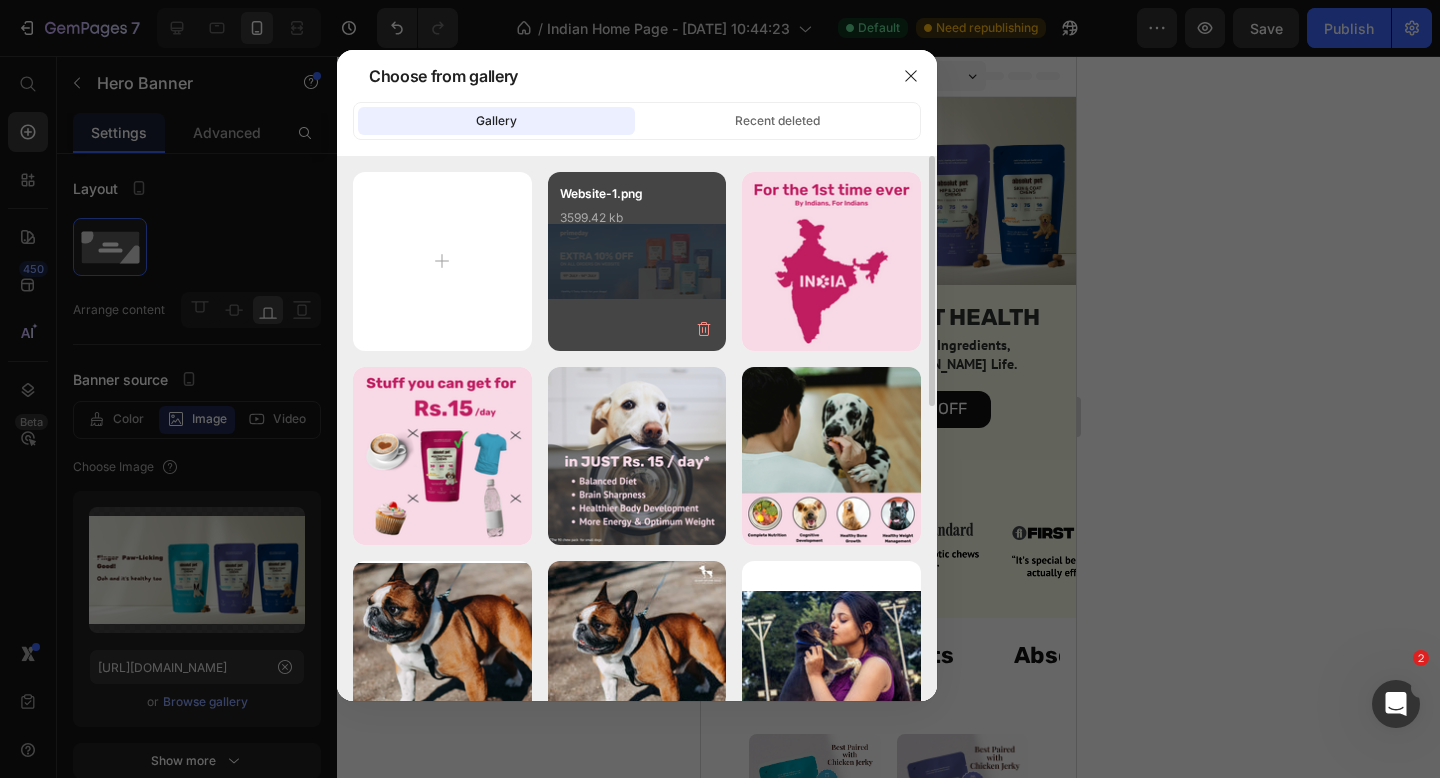 click on "Website-1.png 3599.42 kb" at bounding box center [637, 261] 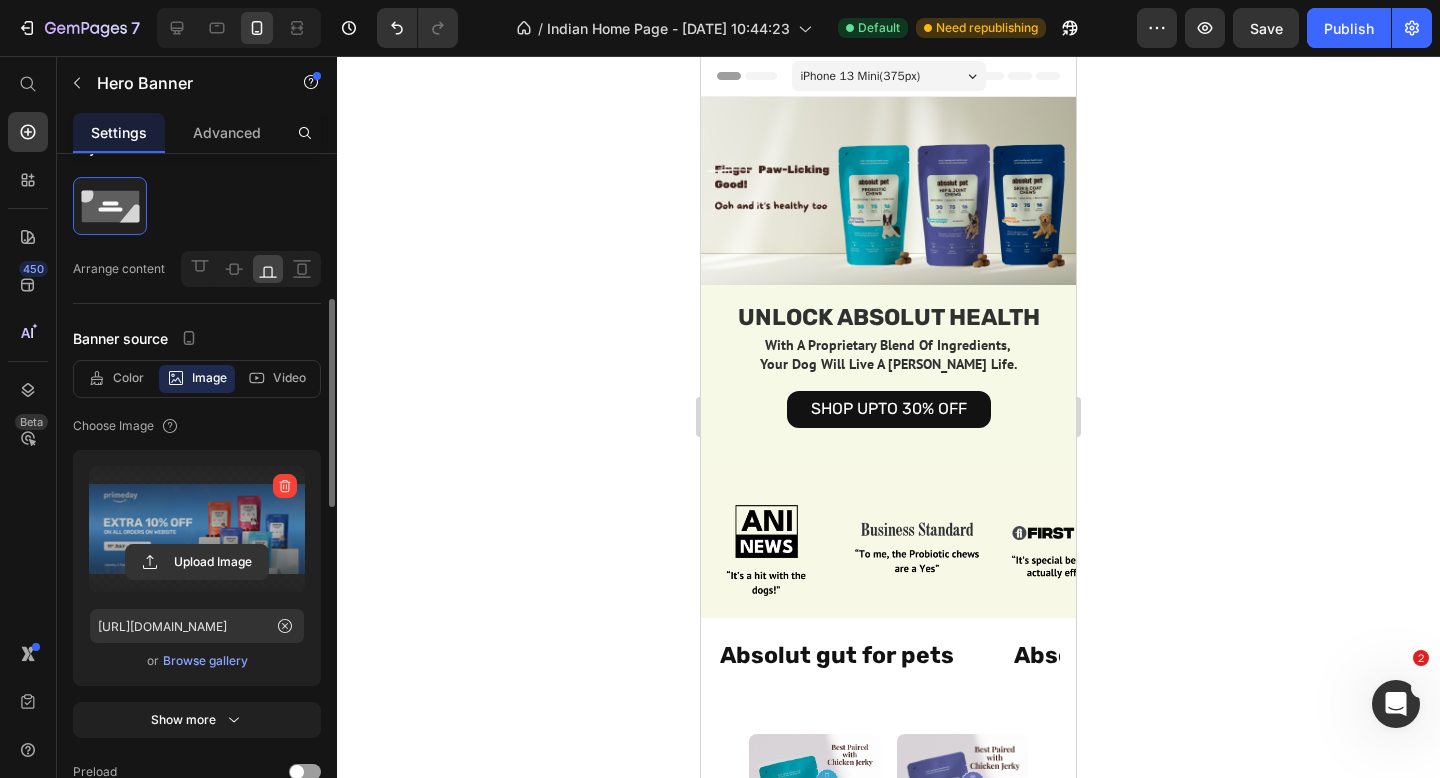 scroll, scrollTop: 0, scrollLeft: 0, axis: both 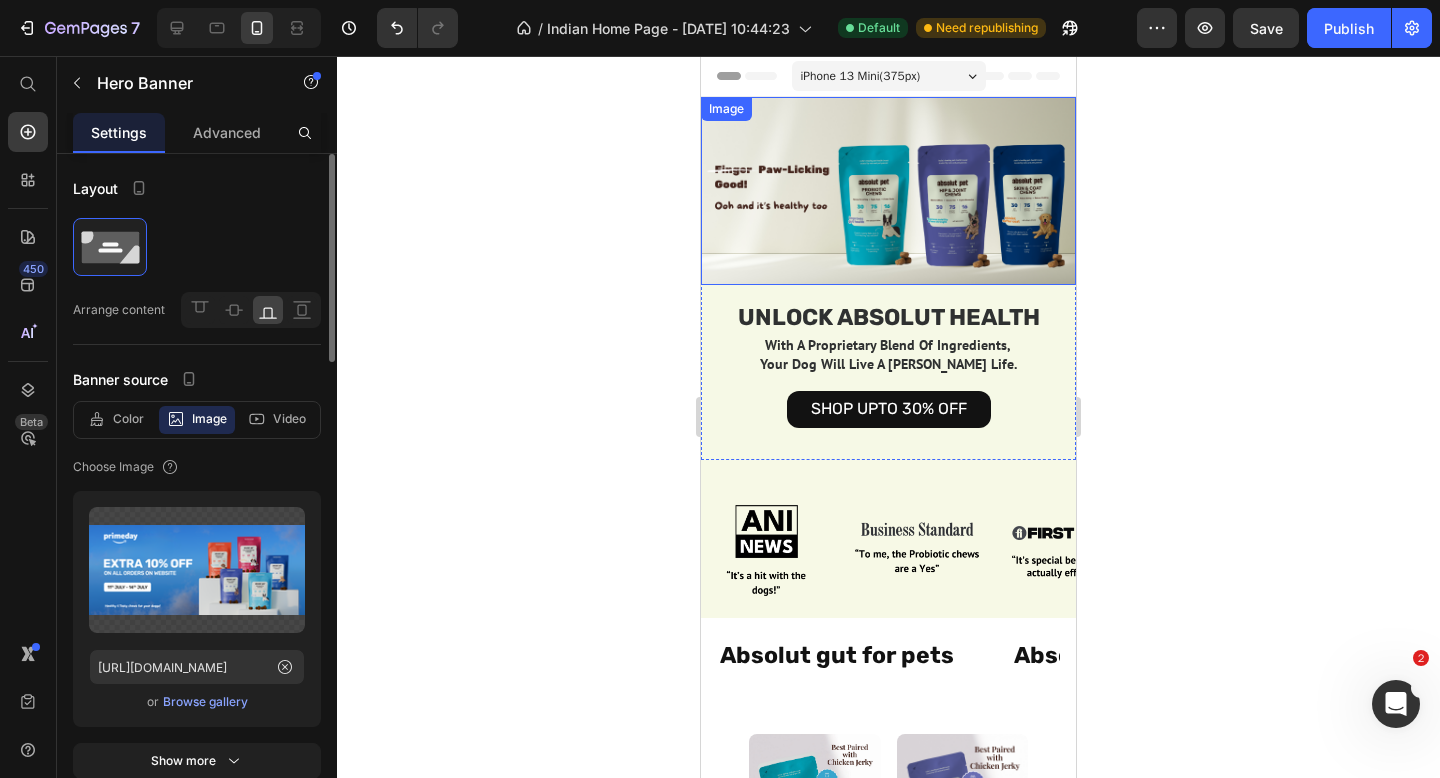 click at bounding box center (888, 191) 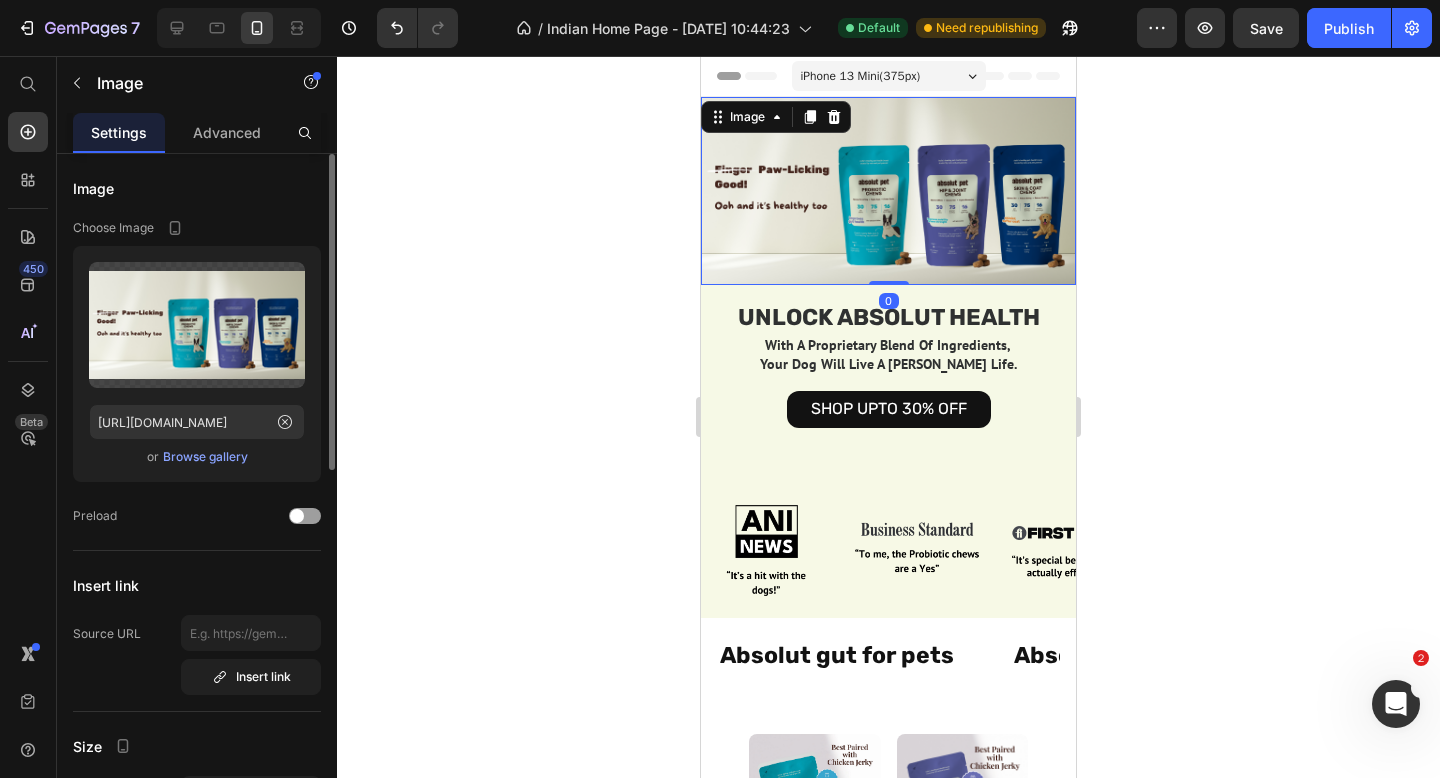 click on "Browse gallery" at bounding box center (205, 457) 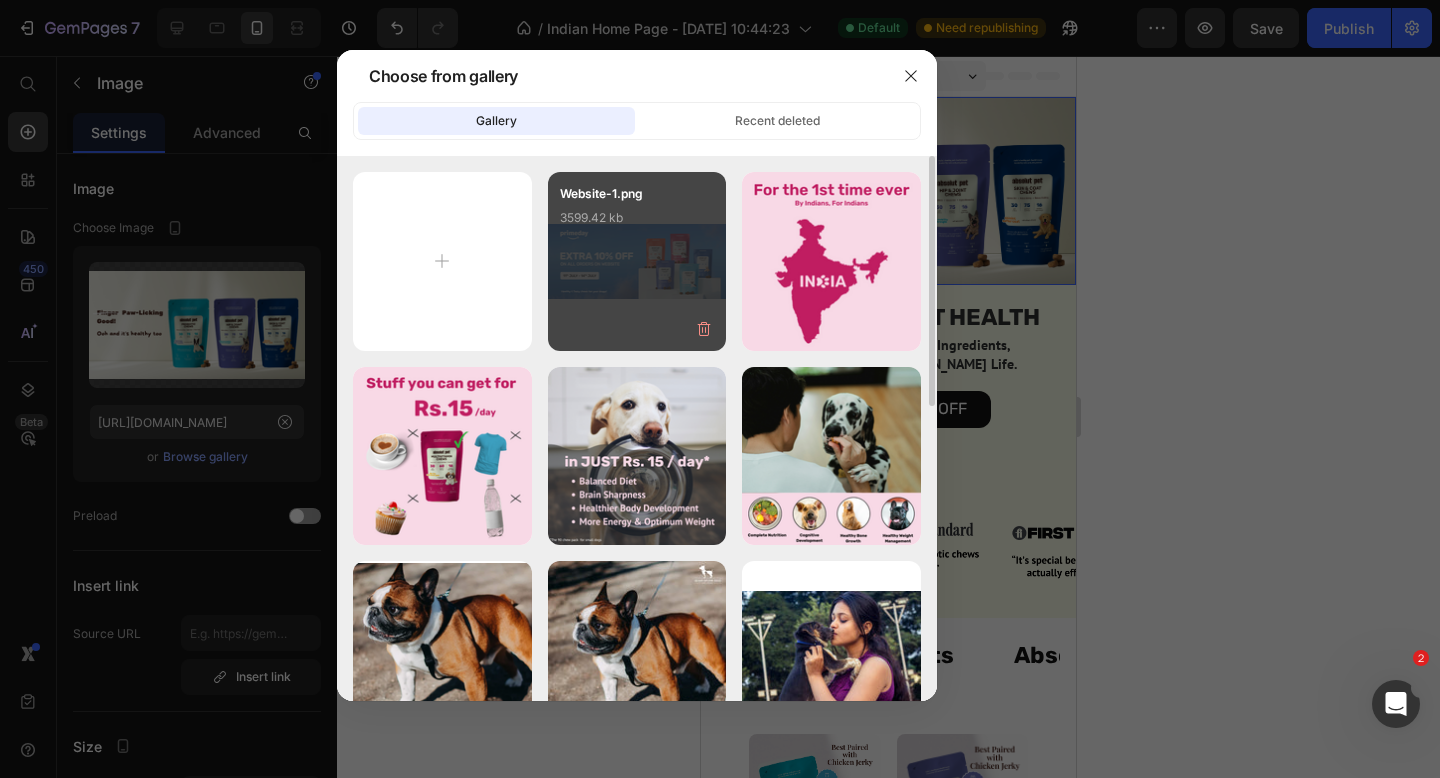 click on "Website-1.png 3599.42 kb" at bounding box center [637, 261] 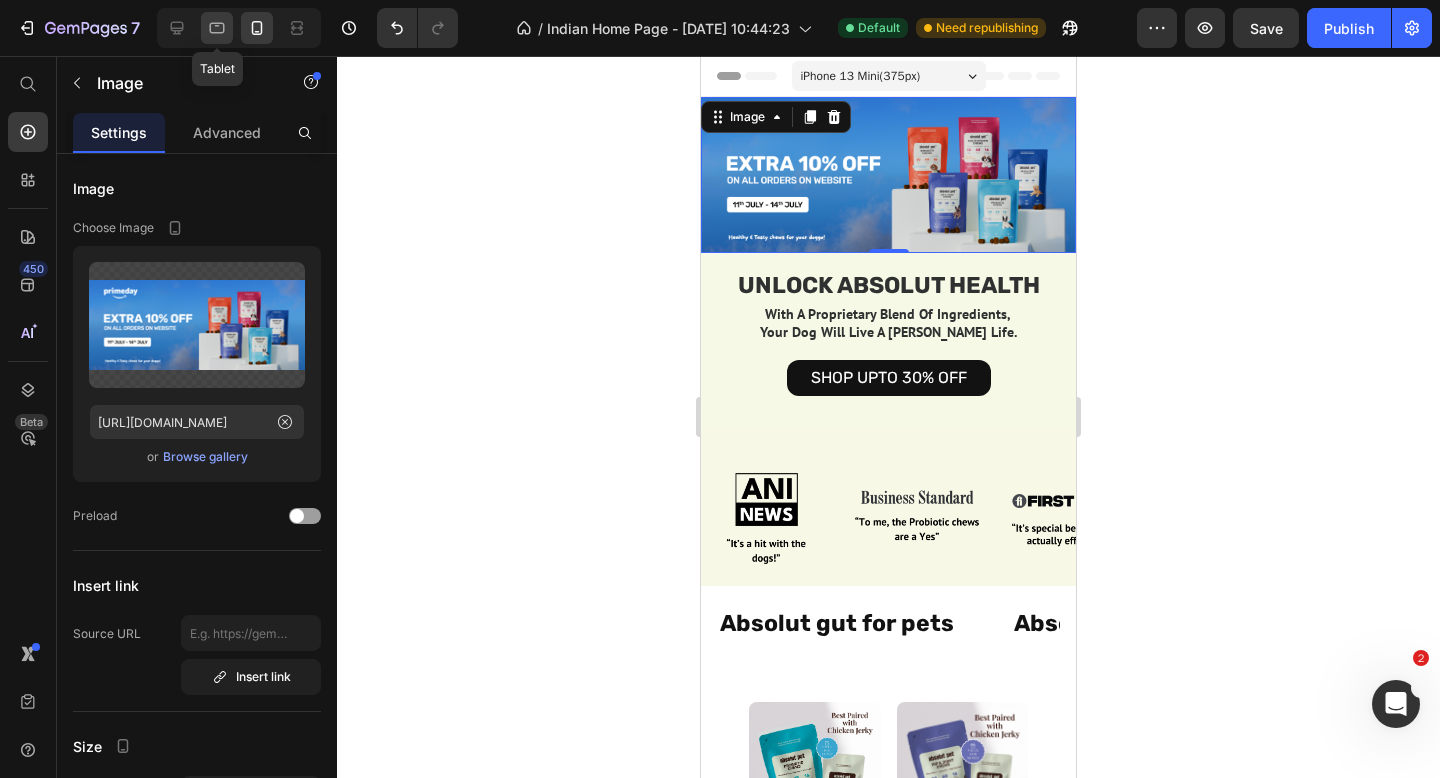 click 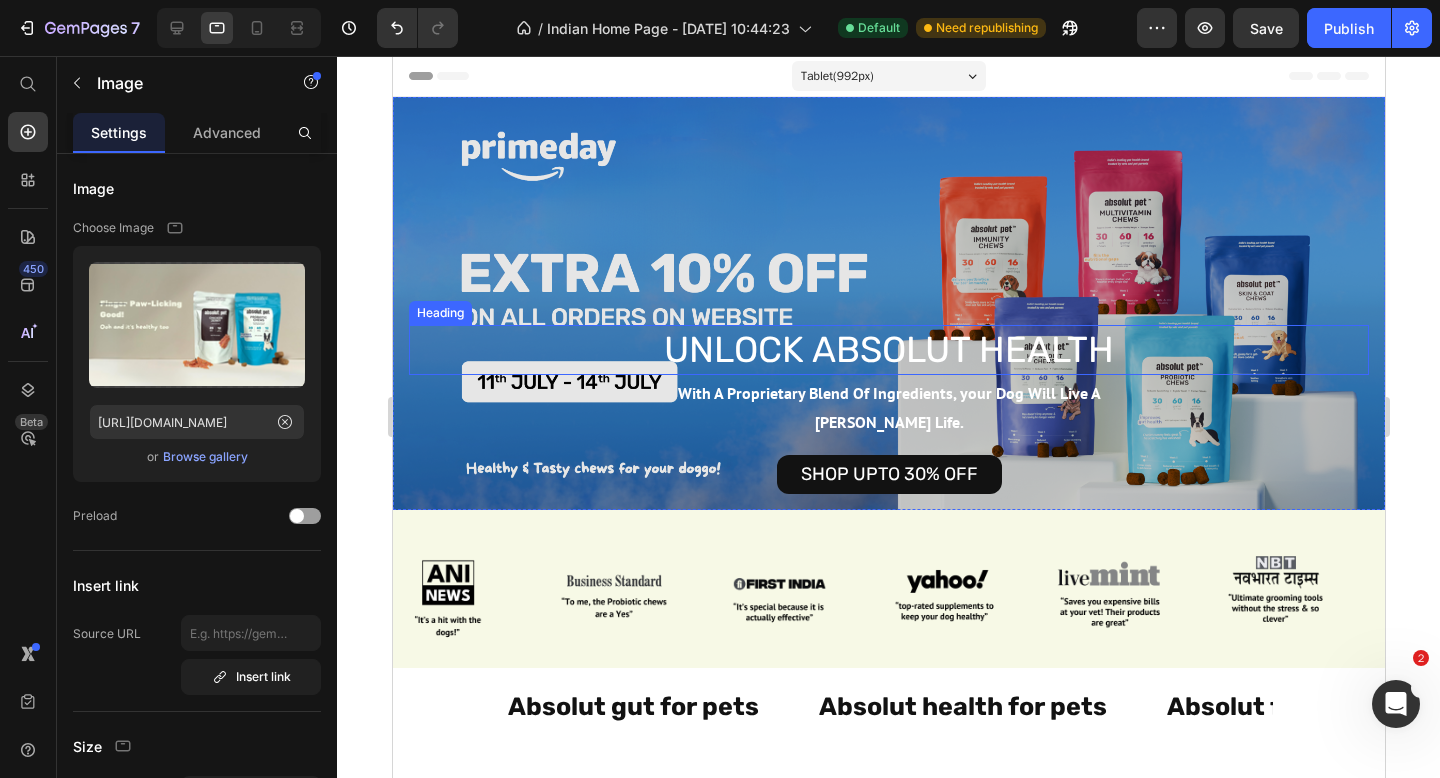 click on "UNLOCK ABSOLUT HEALTH" at bounding box center (888, 350) 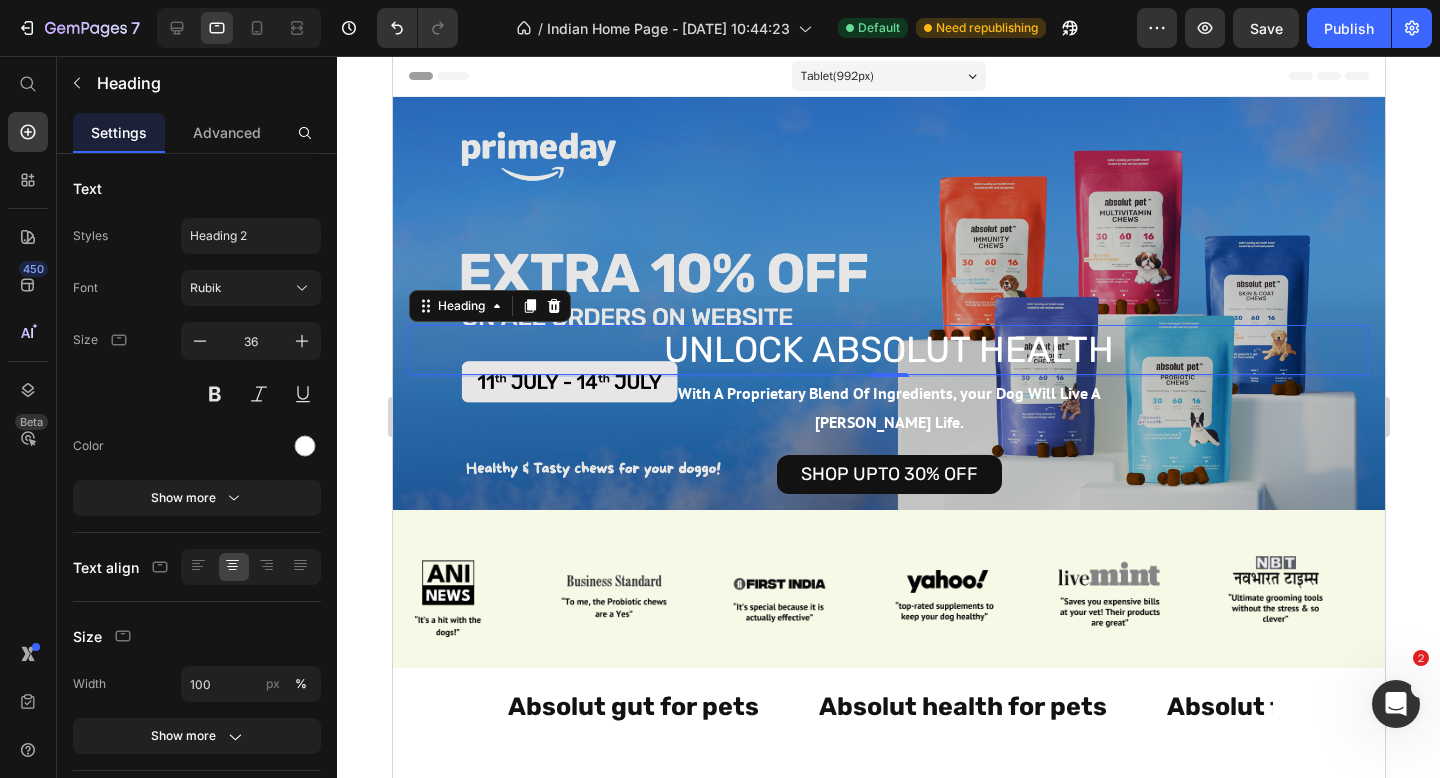 click on "UNLOCK ABSOLUT HEALTH" at bounding box center [888, 350] 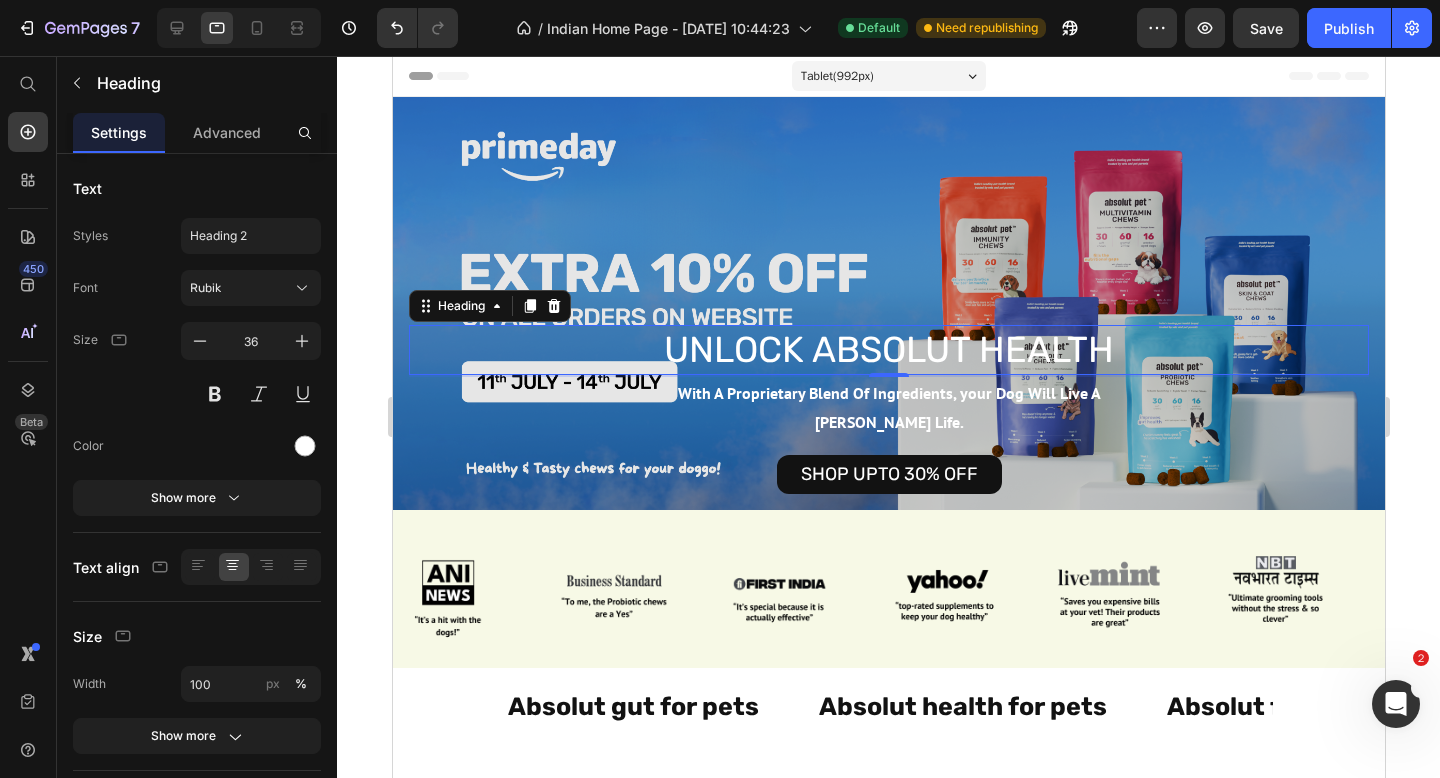 click on "UNLOCK ABSOLUT HEALTH" at bounding box center [888, 350] 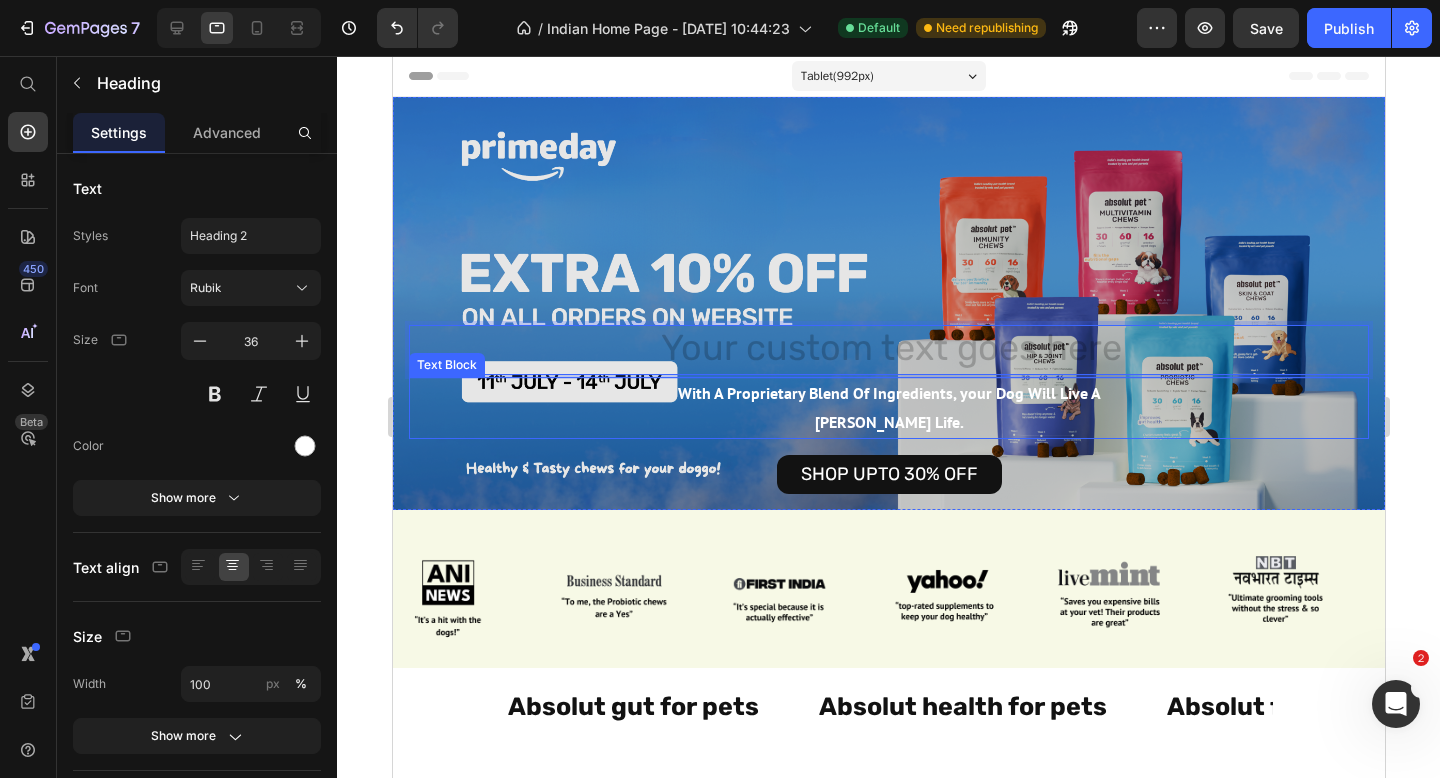 click on "With A Proprietary Blend Of Ingredients, your Dog Will Live A [PERSON_NAME] Life." at bounding box center (887, 408) 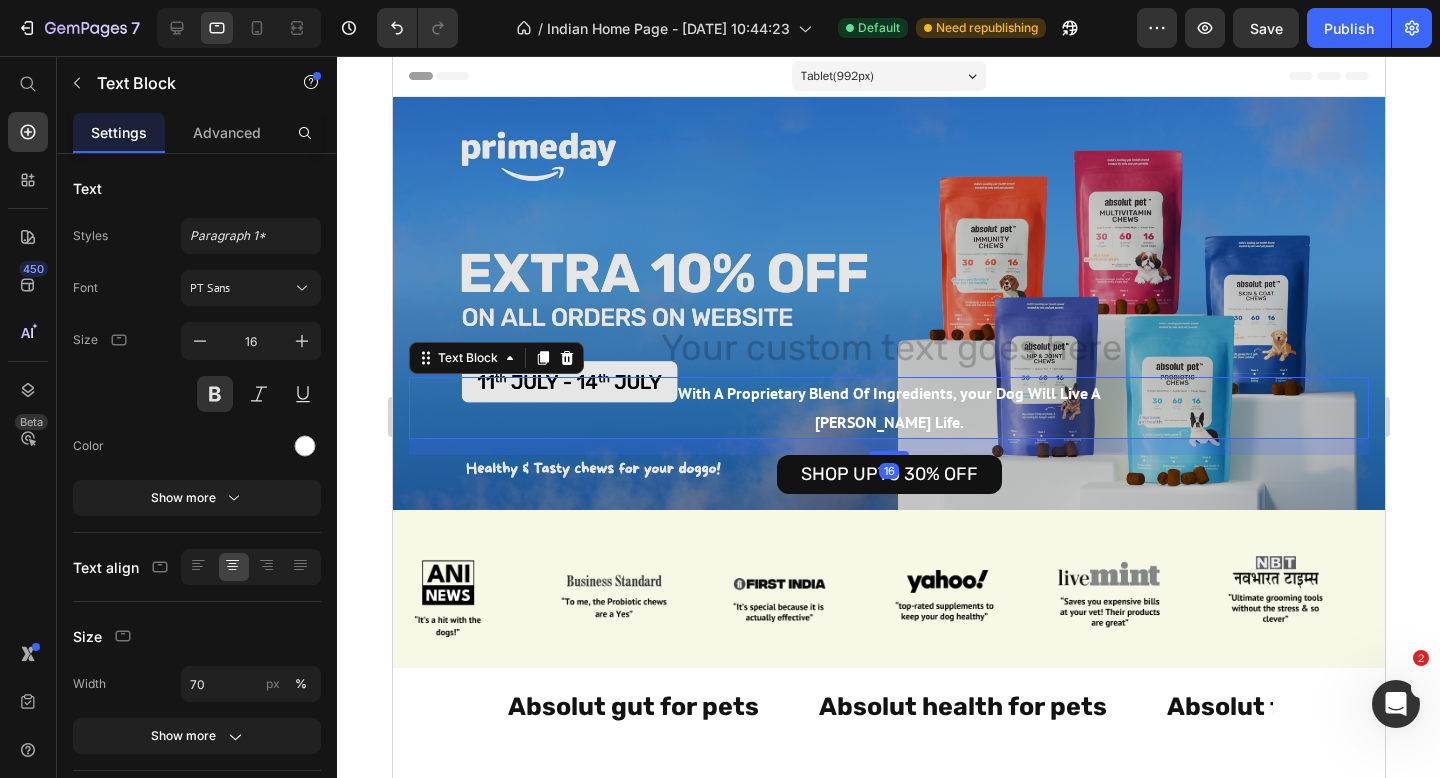 click on "With A Proprietary Blend Of Ingredients, your Dog Will Live A [PERSON_NAME] Life." at bounding box center (887, 408) 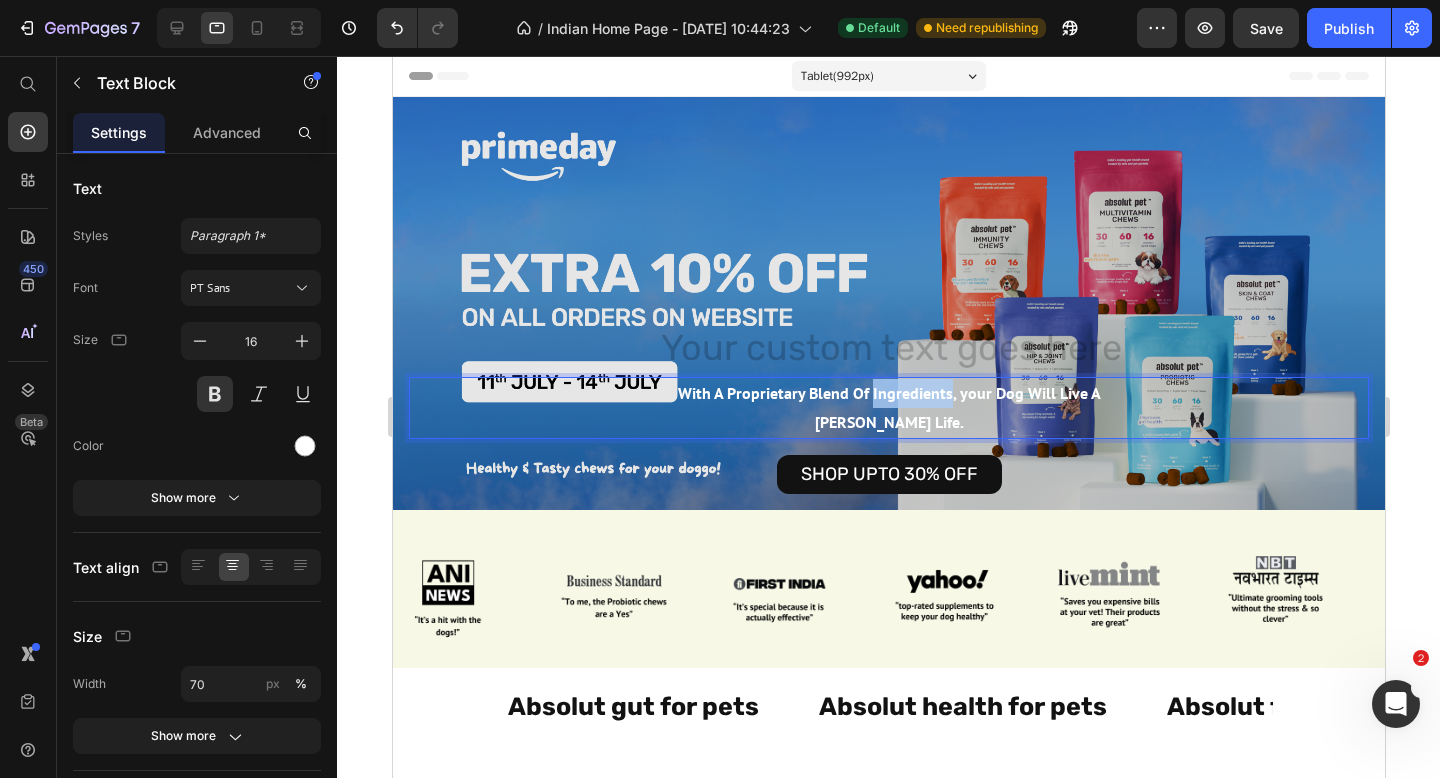 click on "With A Proprietary Blend Of Ingredients, your Dog Will Live A [PERSON_NAME] Life." at bounding box center [887, 408] 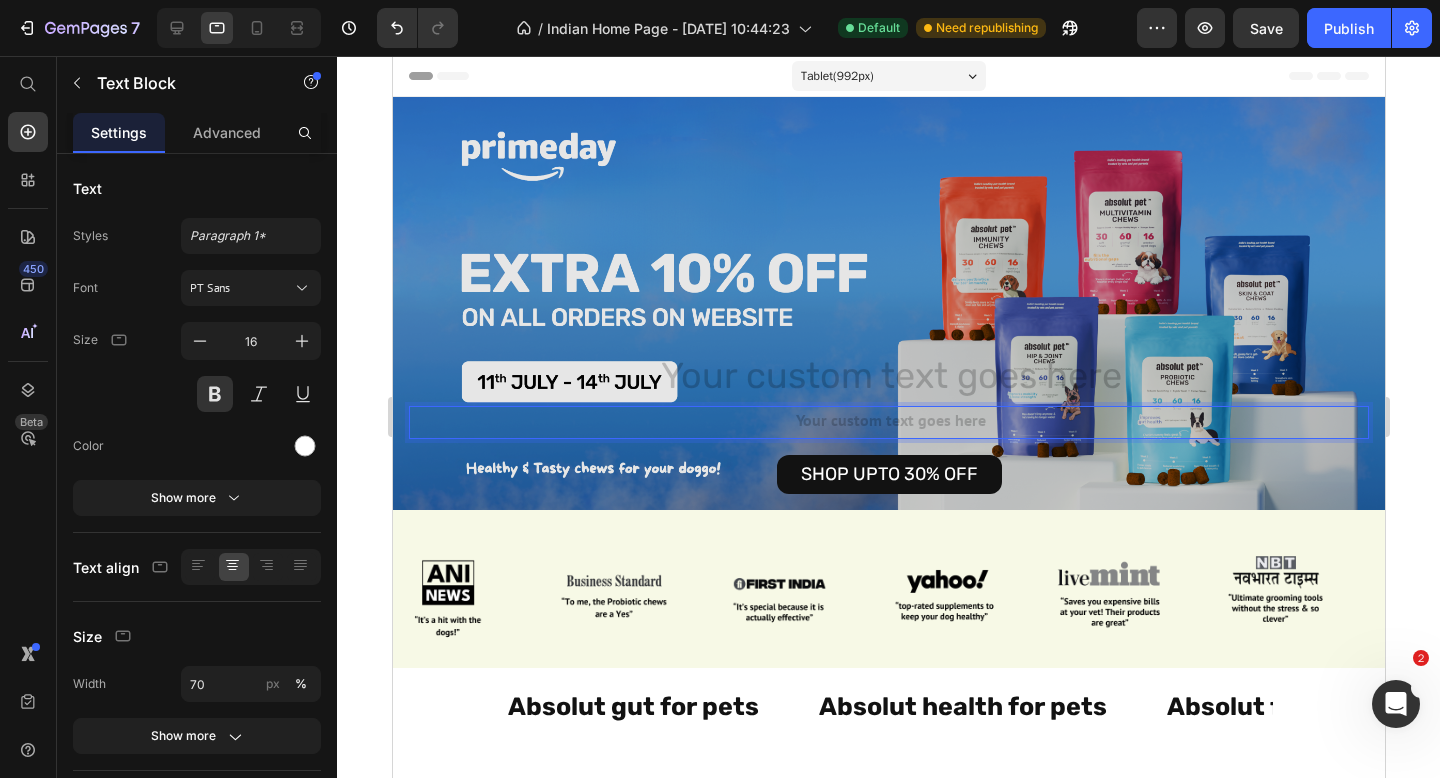 click 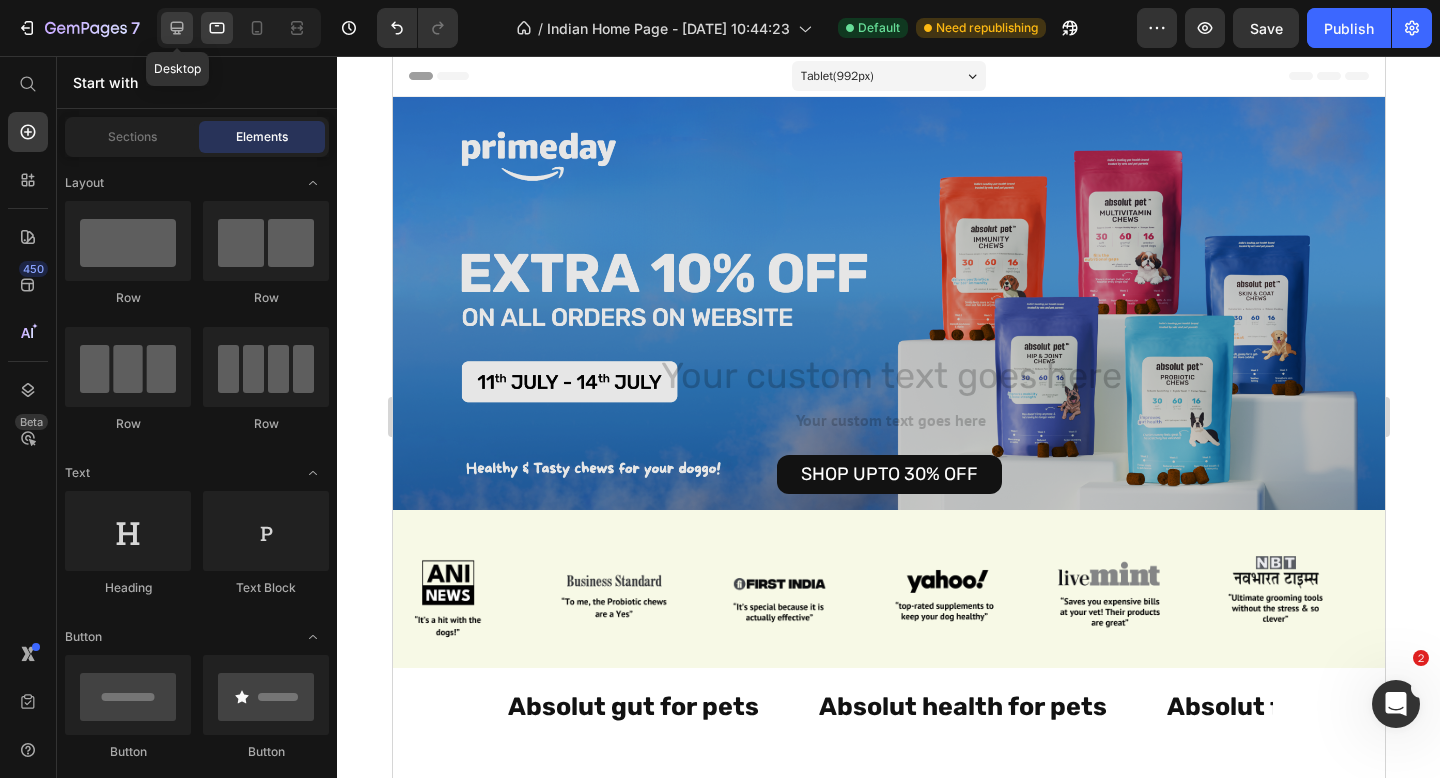 click 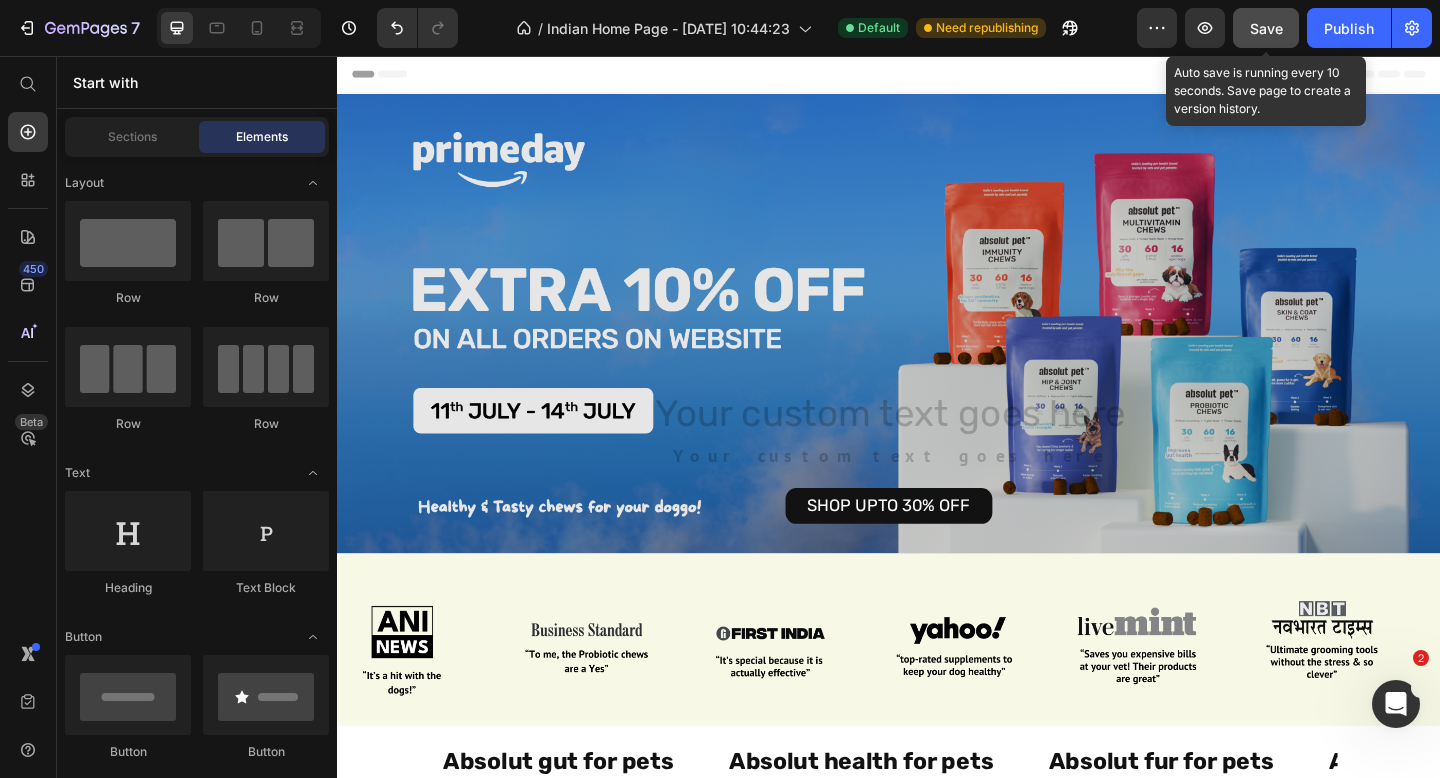 click on "Save" at bounding box center (1266, 28) 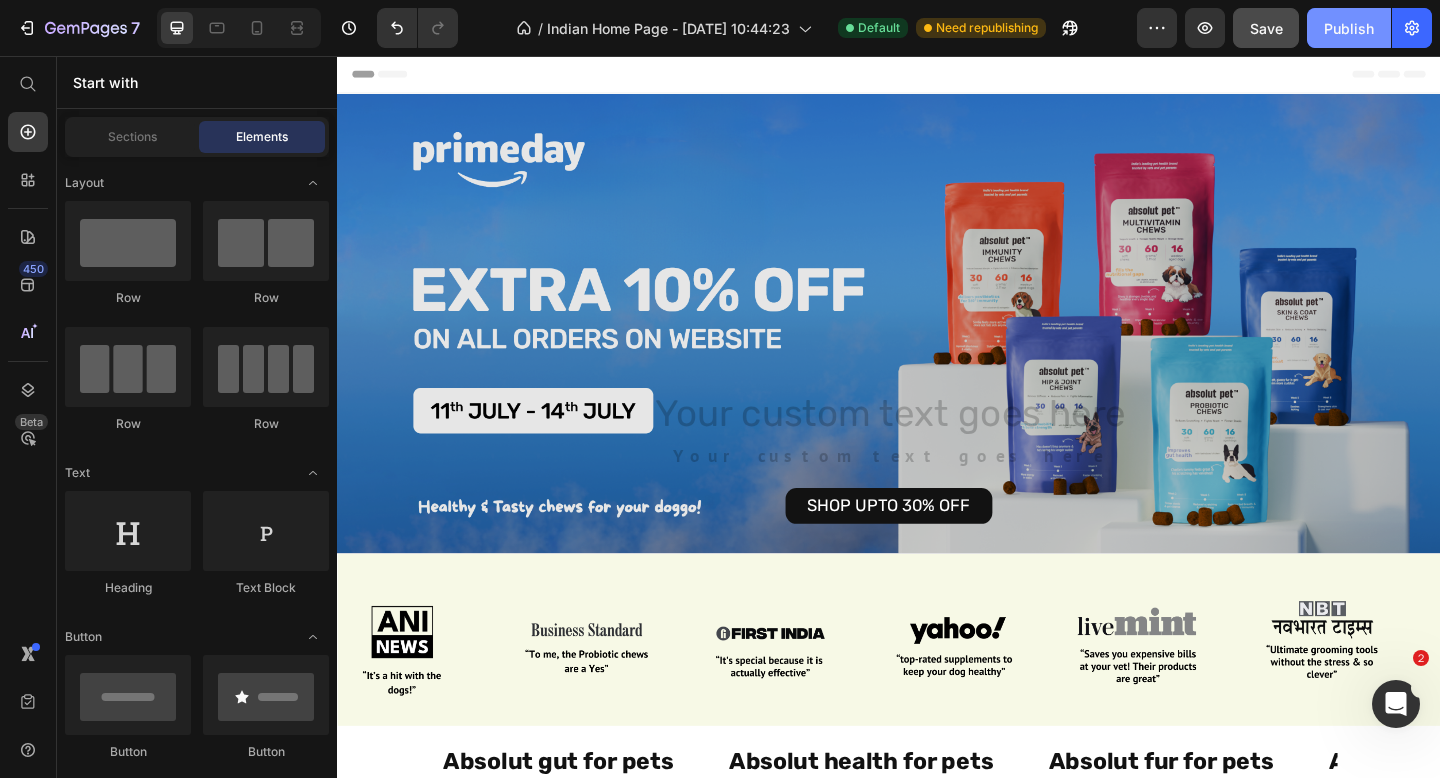 click on "Publish" at bounding box center (1349, 28) 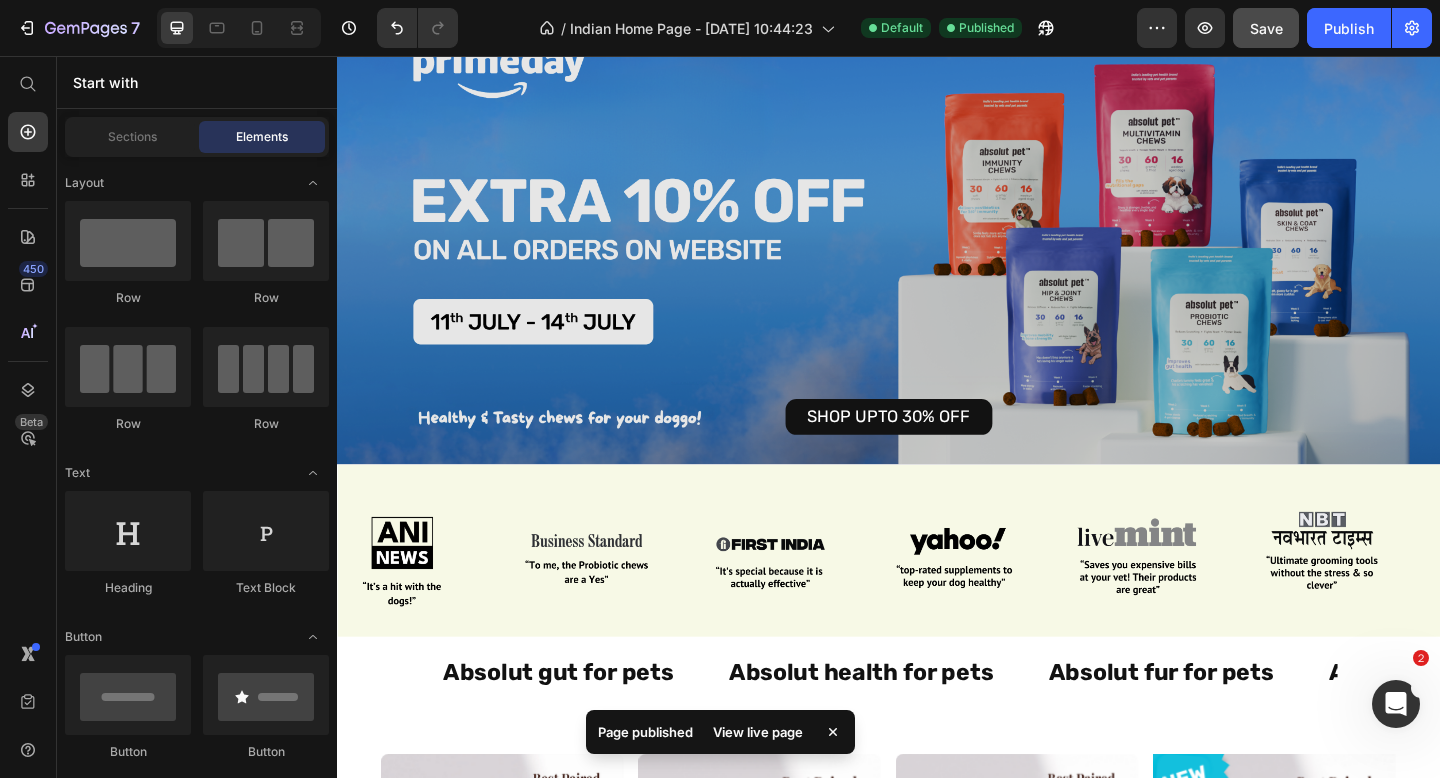 scroll, scrollTop: 0, scrollLeft: 0, axis: both 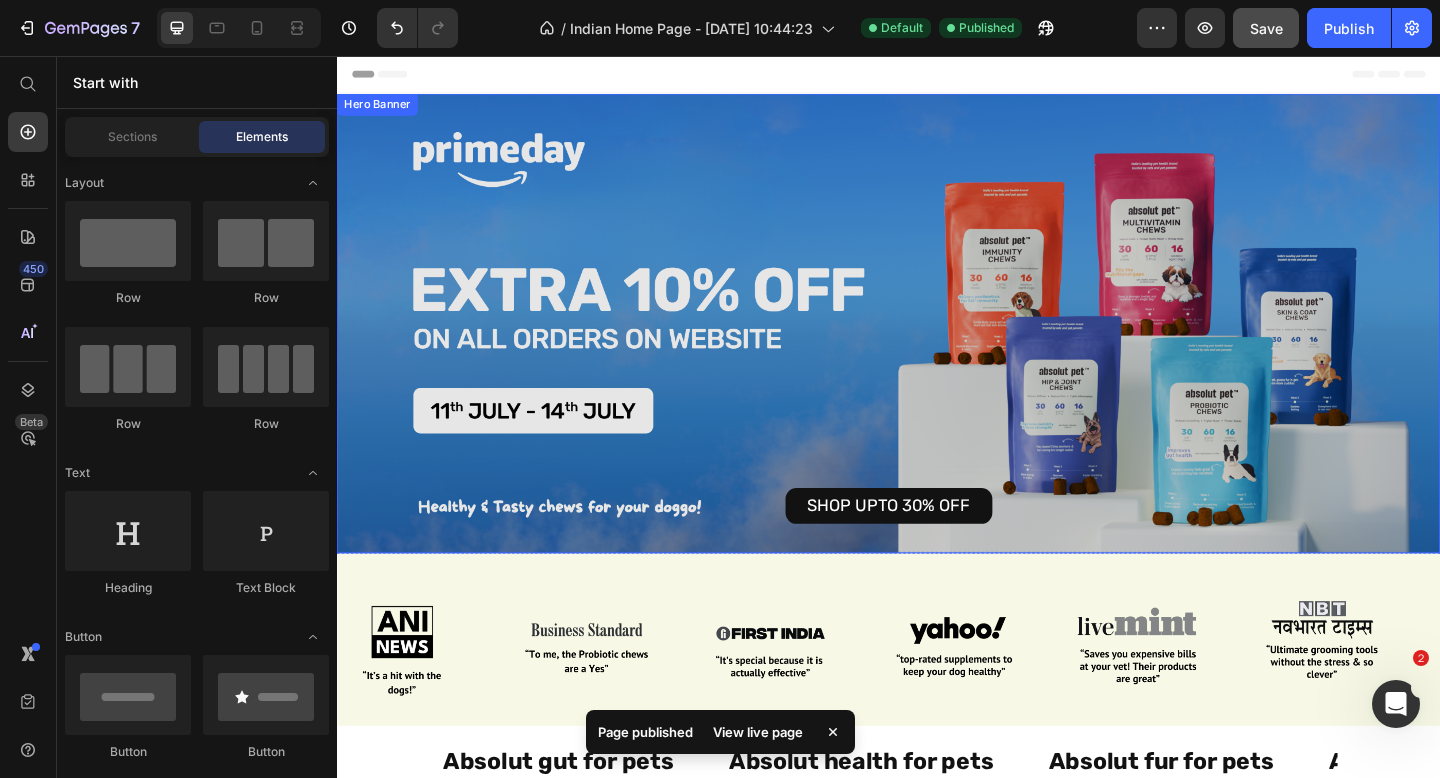 click on "Heading Text Block SHOP UPTO 30% OFF Button" at bounding box center (937, 532) 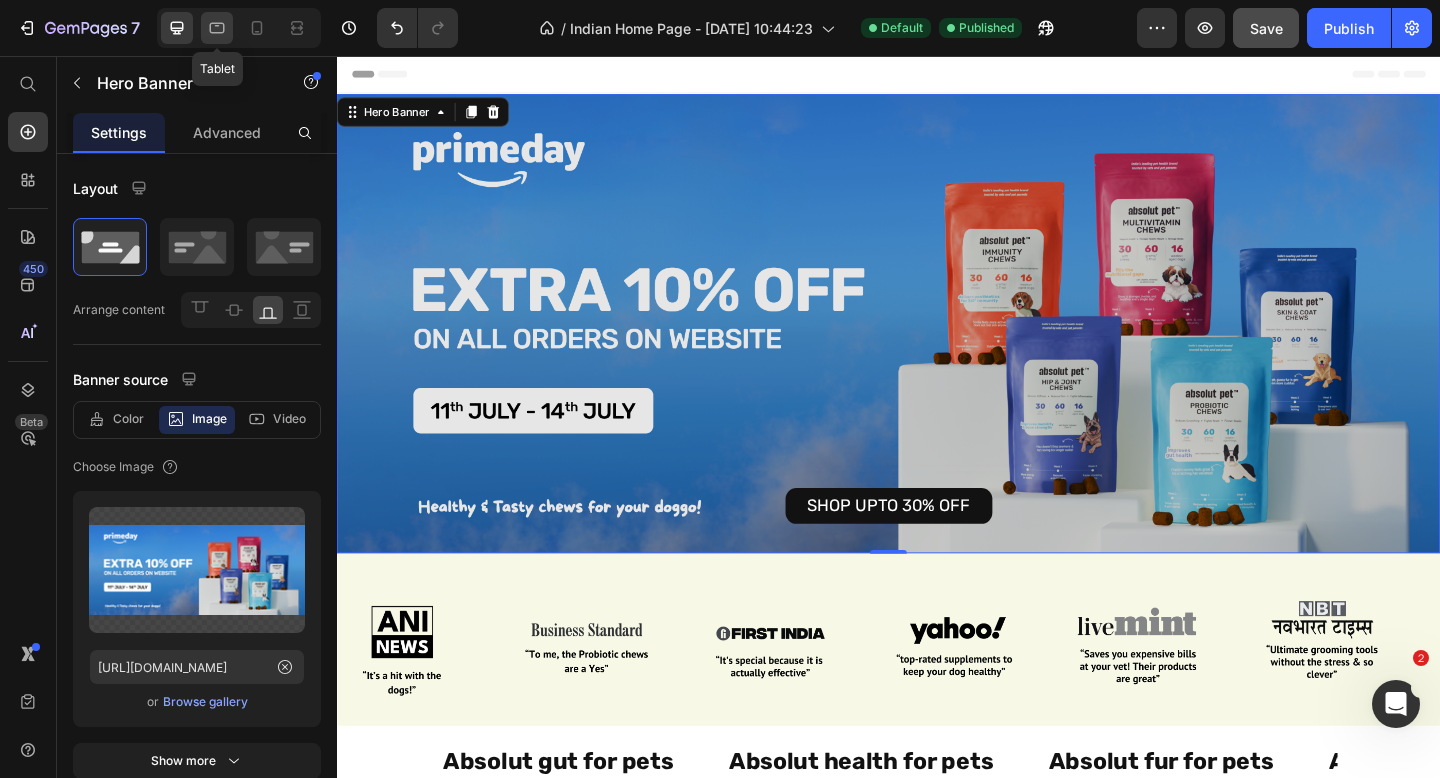 click 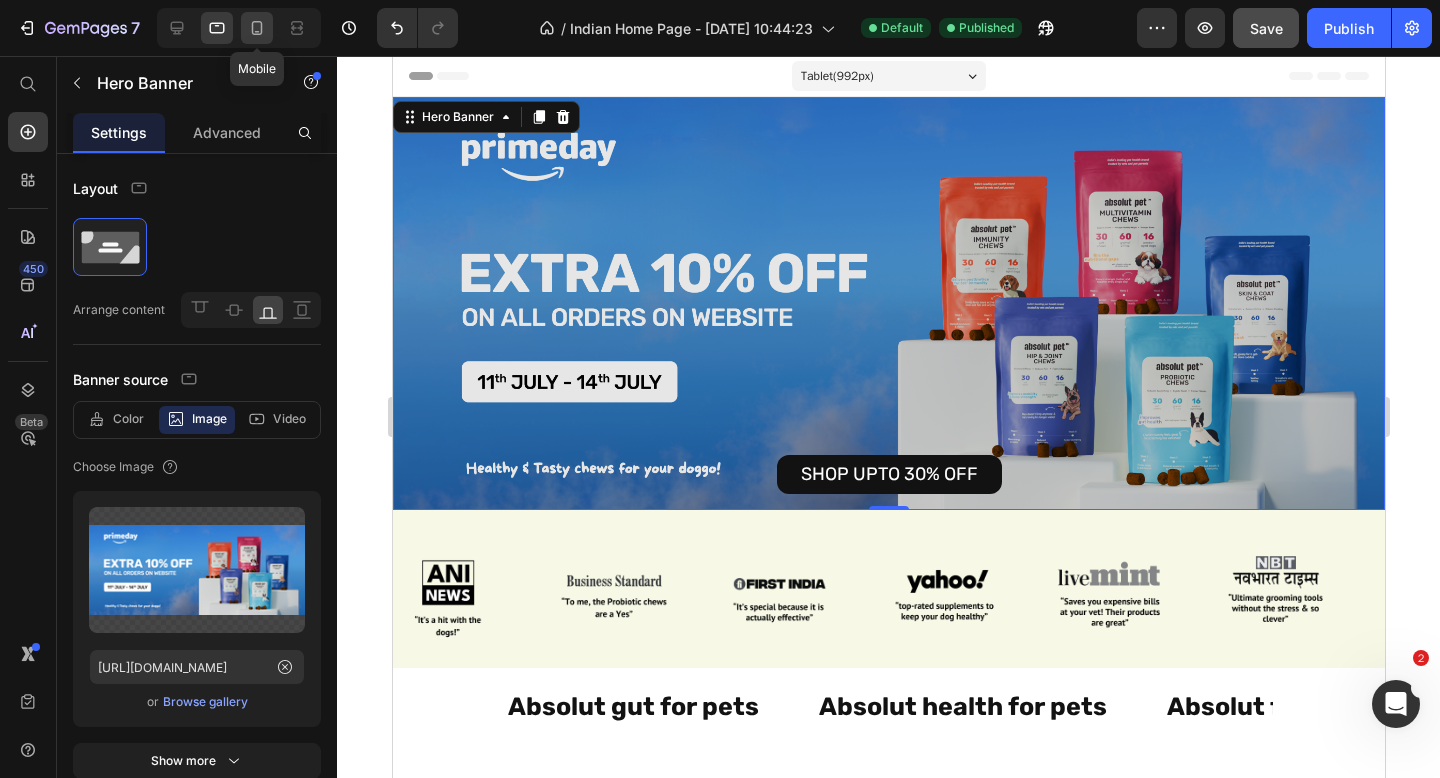 click 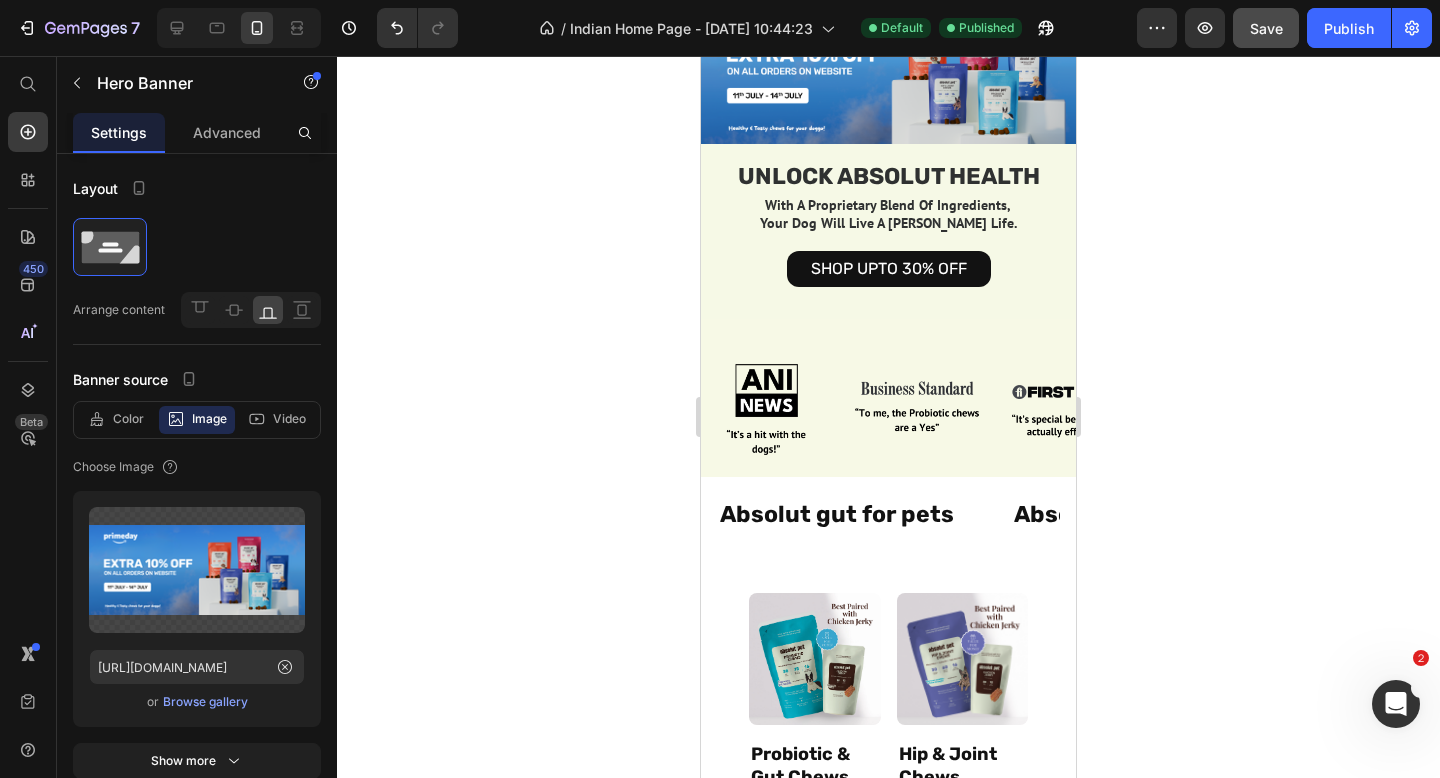 scroll, scrollTop: 0, scrollLeft: 0, axis: both 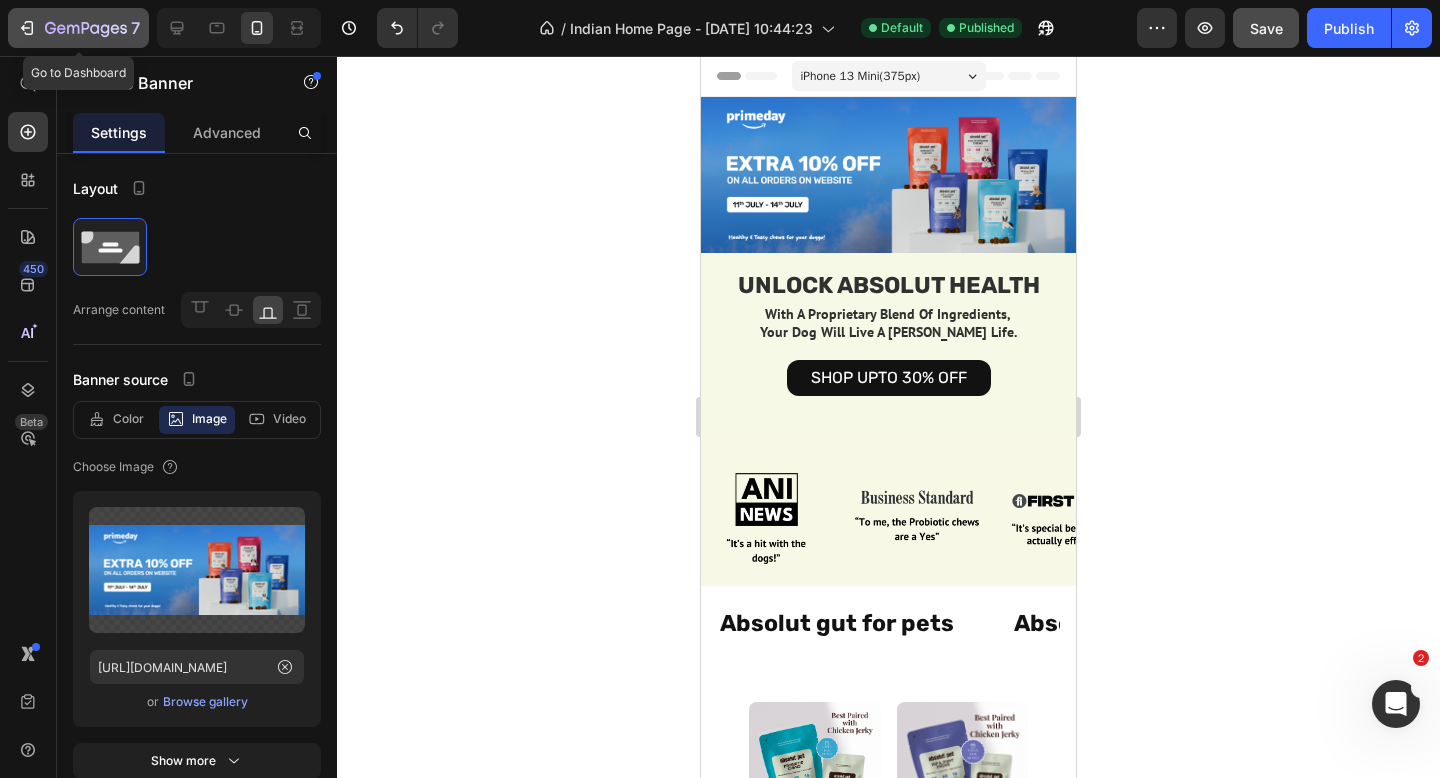 click 